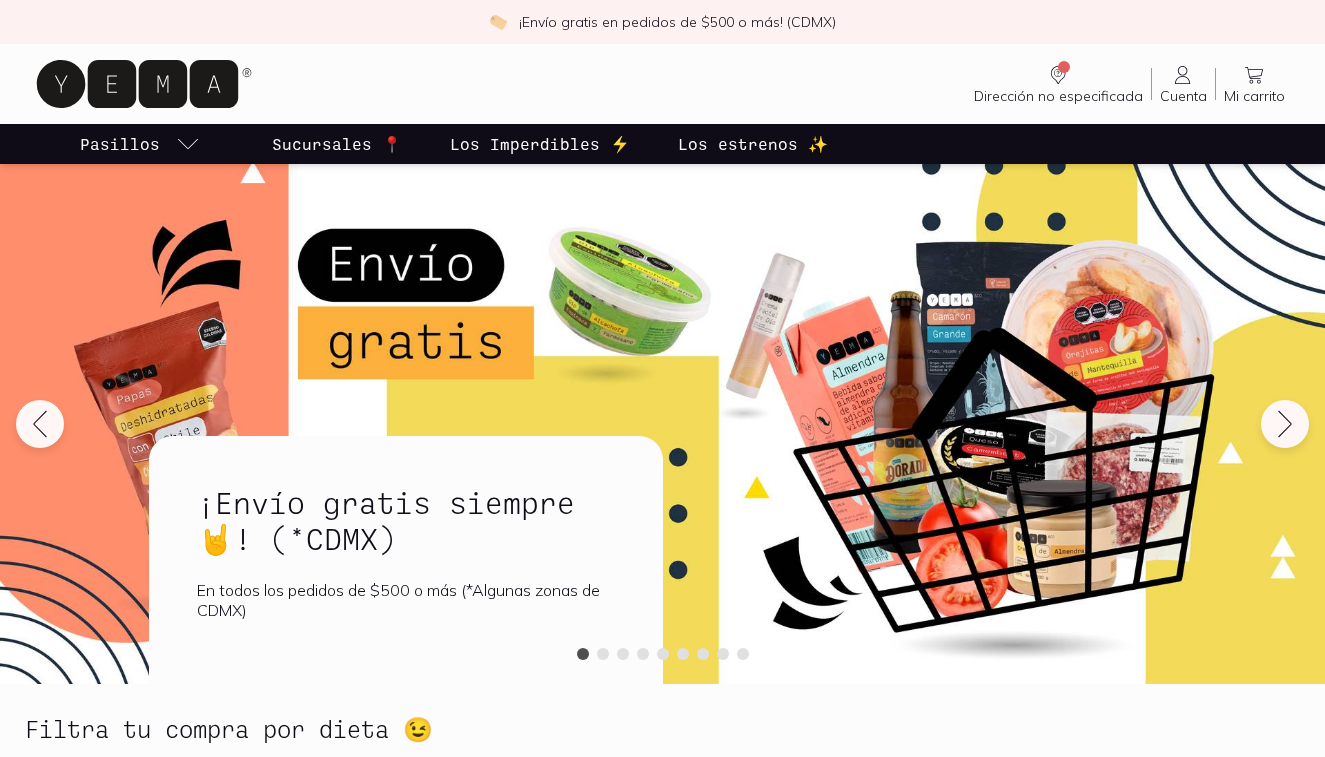 scroll, scrollTop: 0, scrollLeft: 0, axis: both 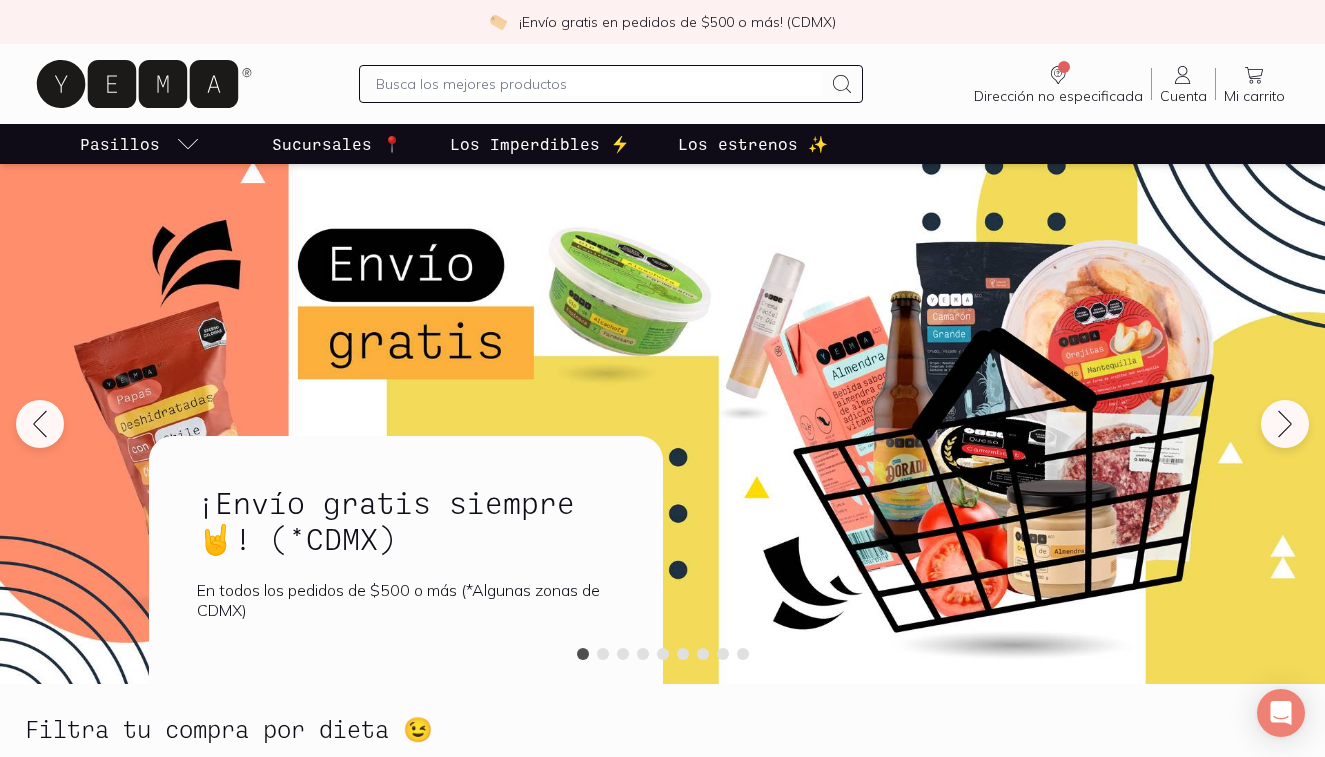 click 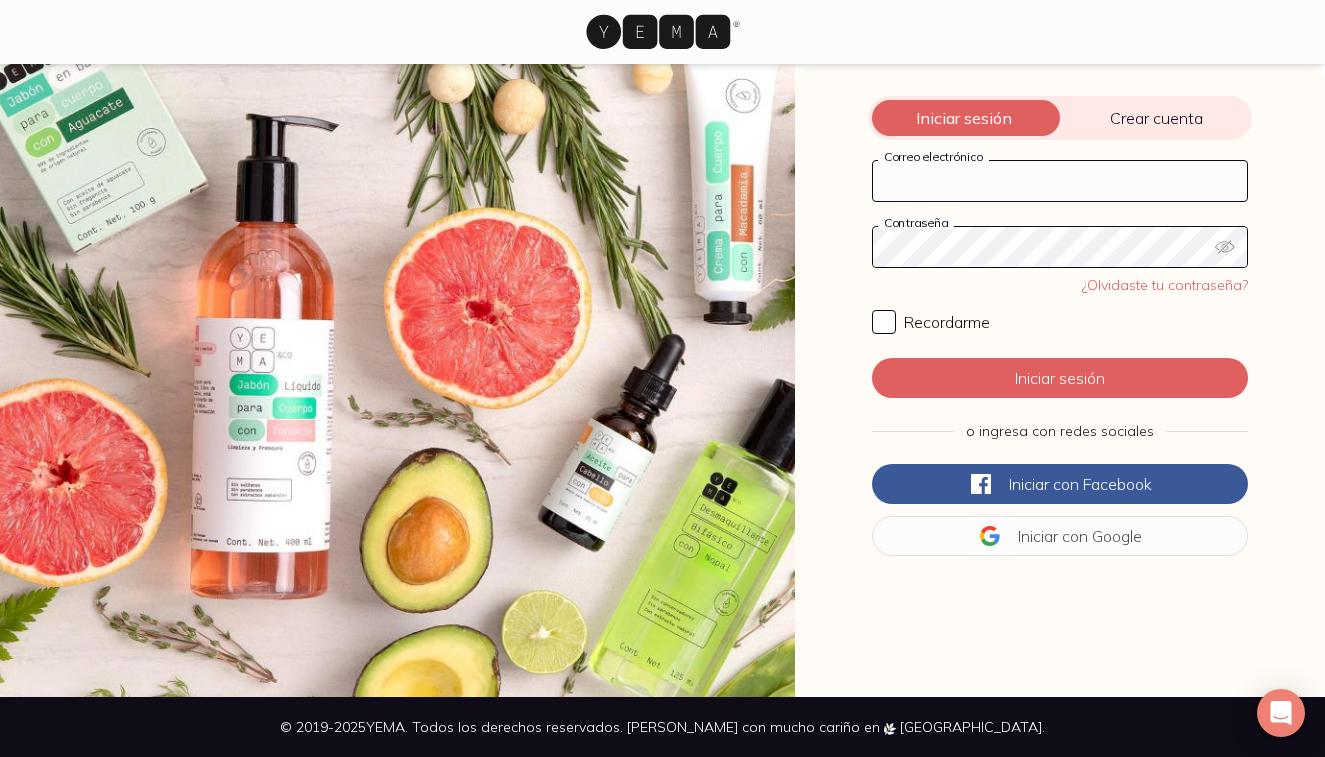 type on "[EMAIL_ADDRESS][DOMAIN_NAME]" 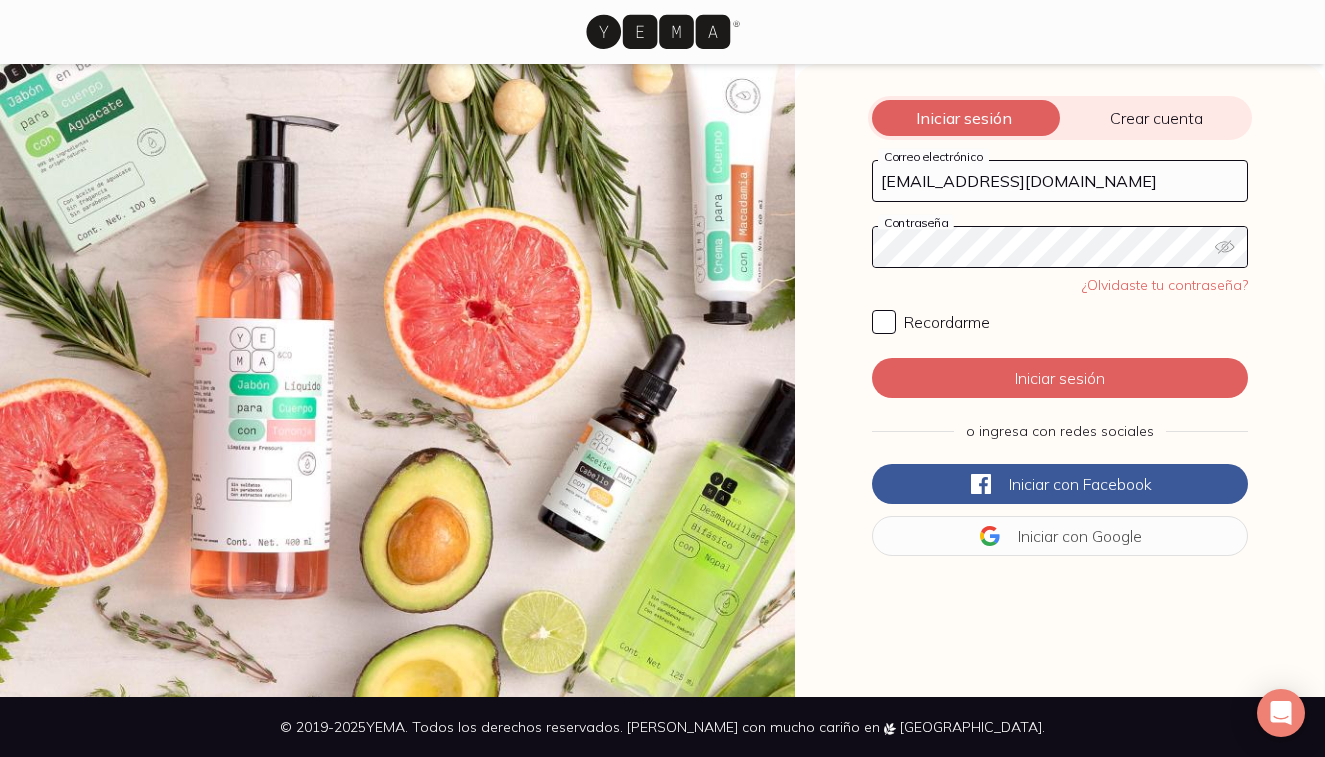 click on "Iniciar sesión" at bounding box center (1060, 378) 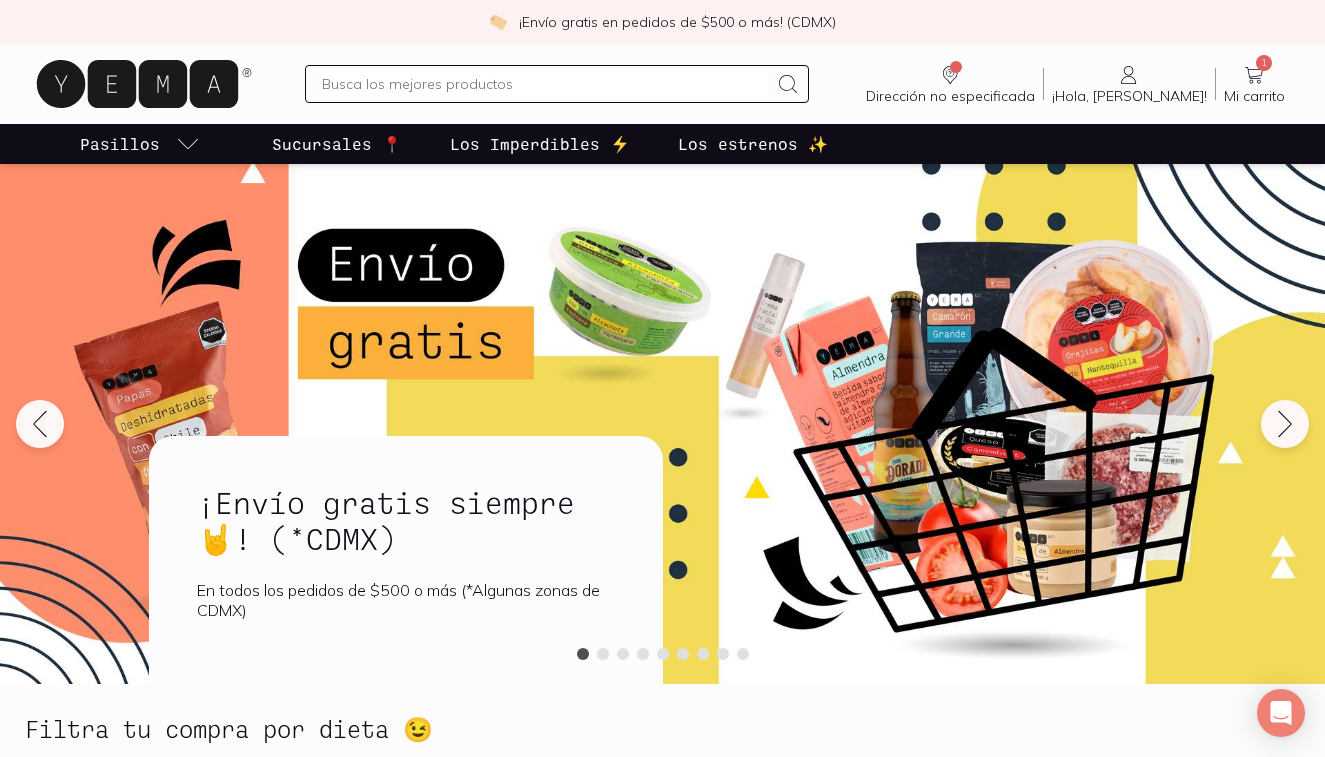 click 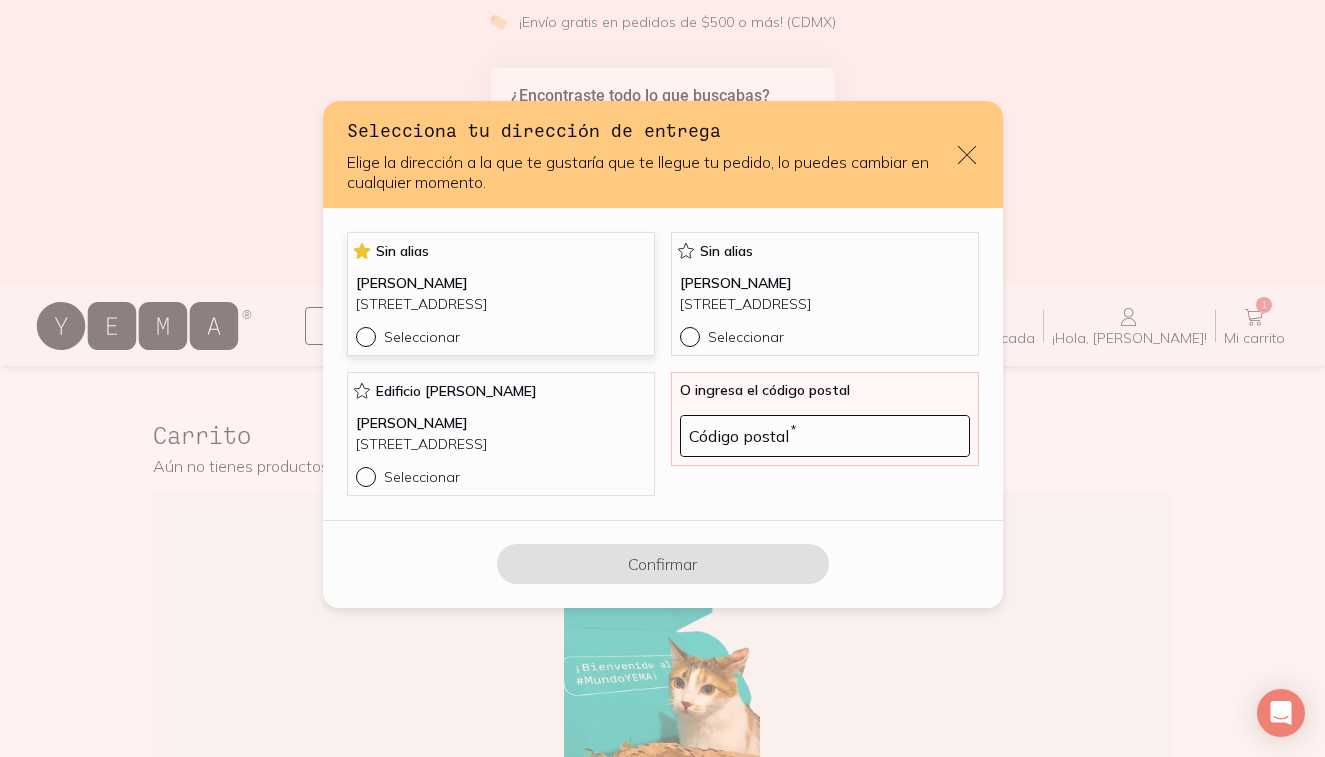click on "[STREET_ADDRESS]" at bounding box center (501, 304) 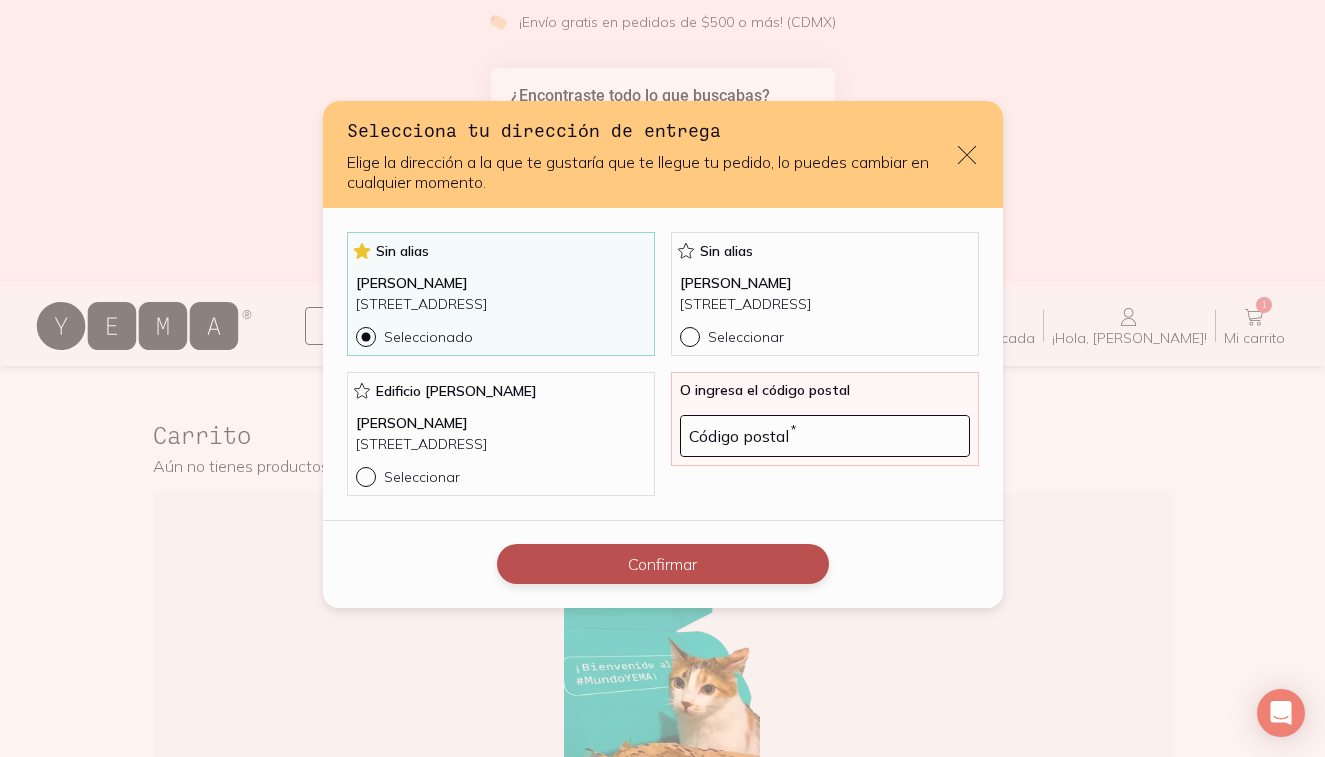 click on "Confirmar" at bounding box center (663, 564) 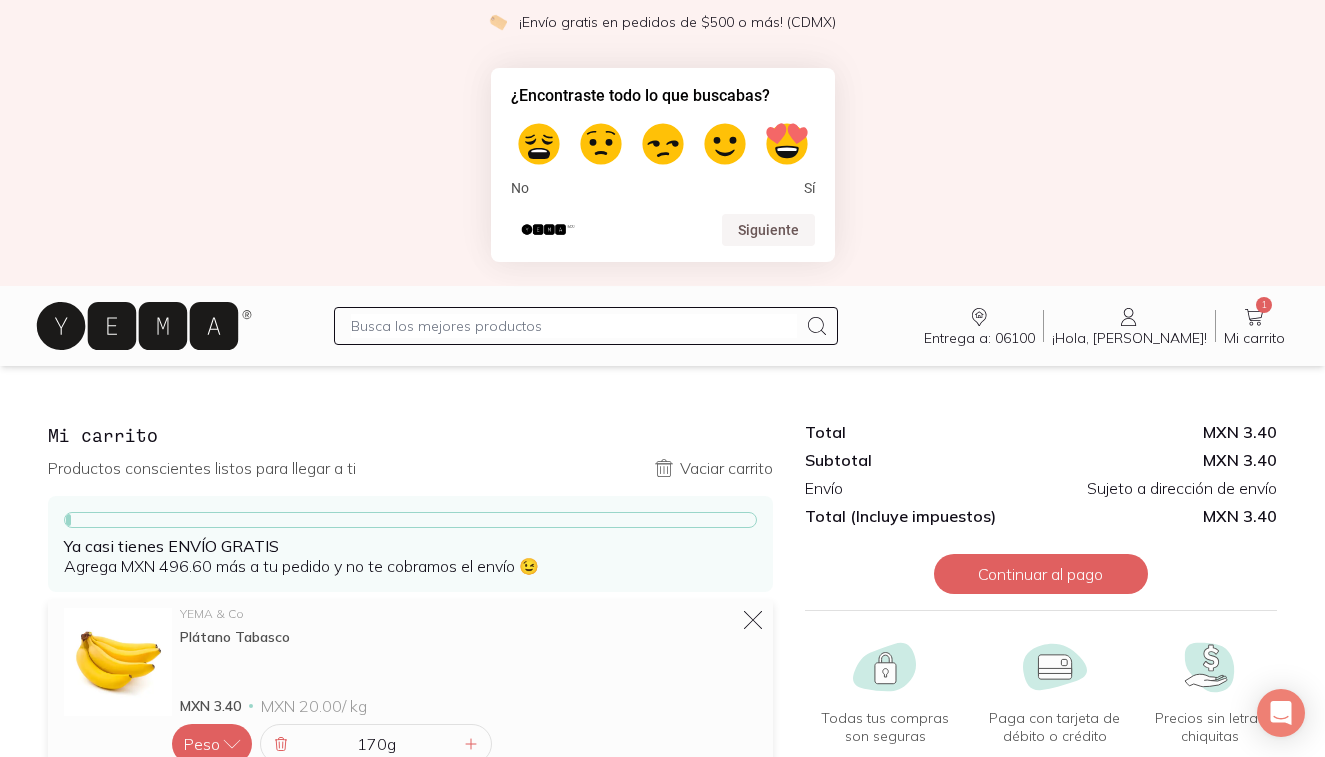 scroll, scrollTop: 0, scrollLeft: 0, axis: both 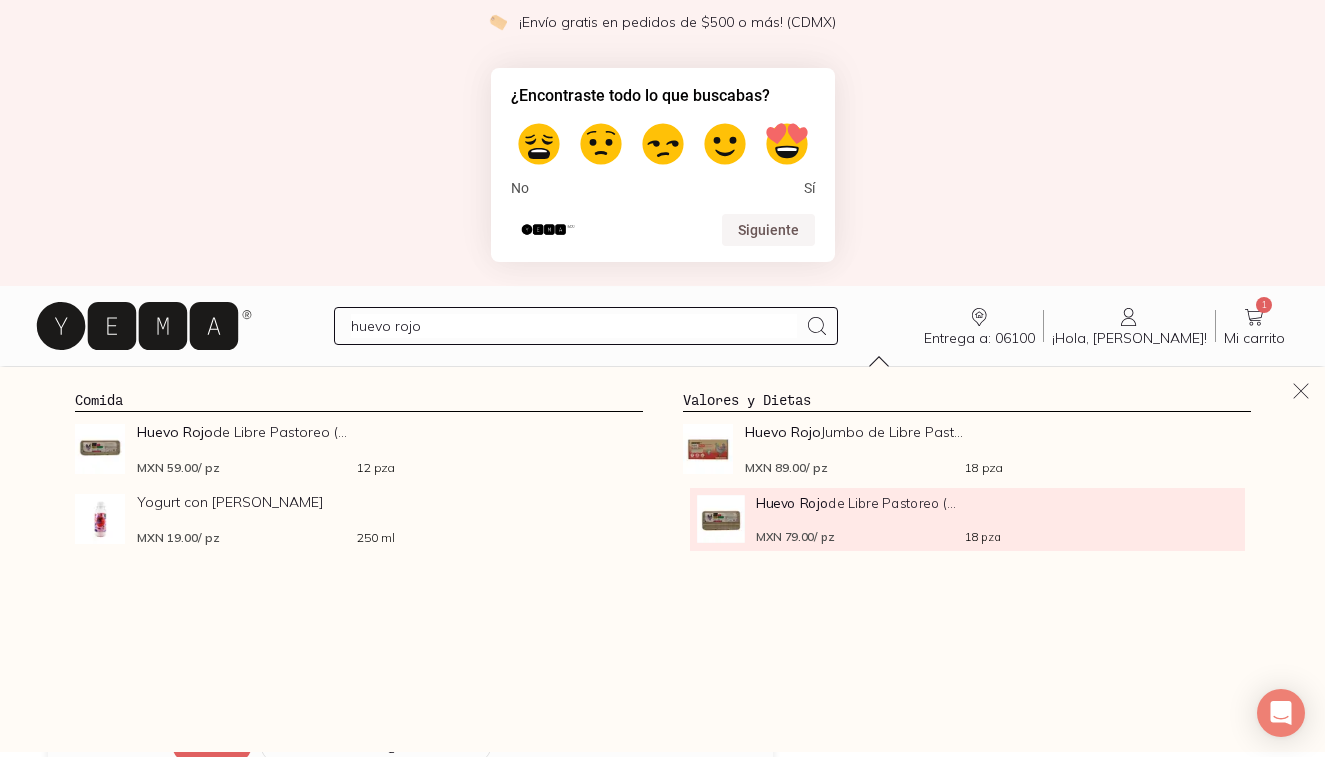 type on "huevo rojo" 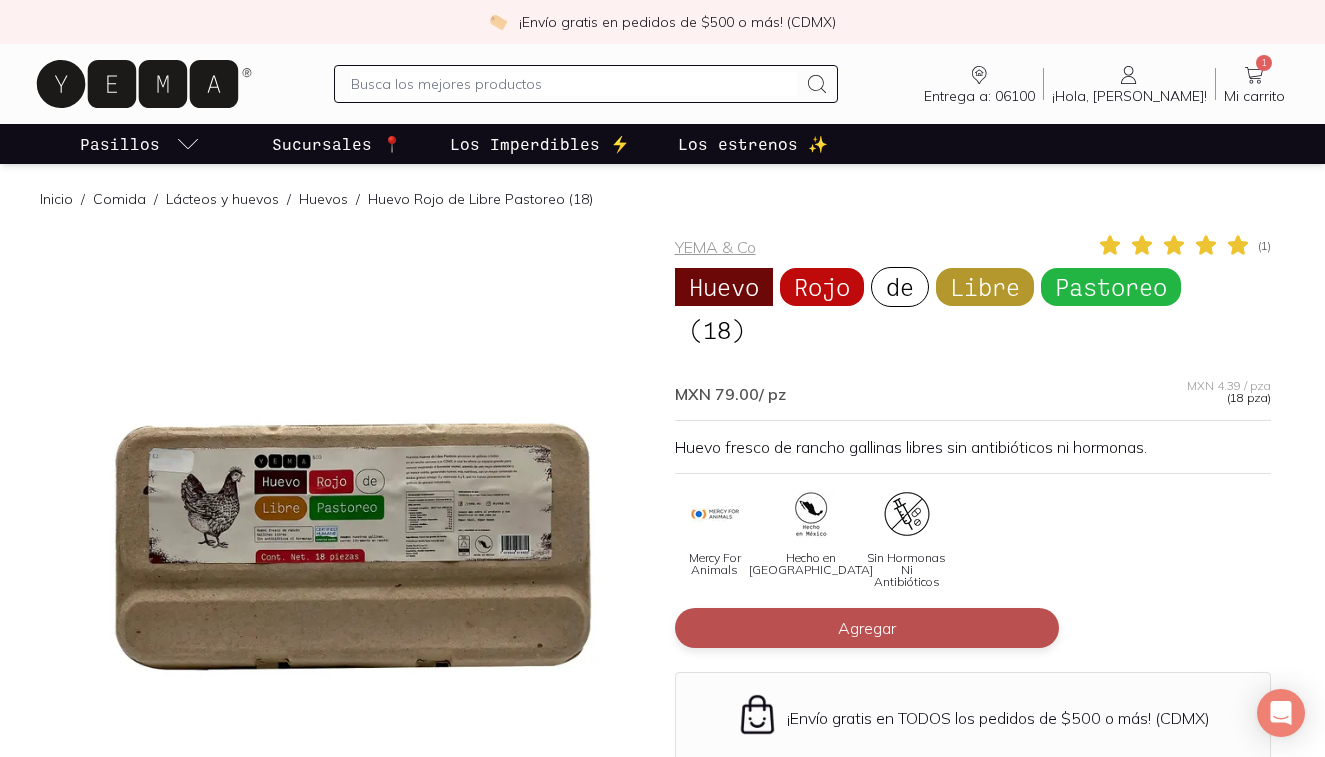 click on "Agregar" at bounding box center [867, 628] 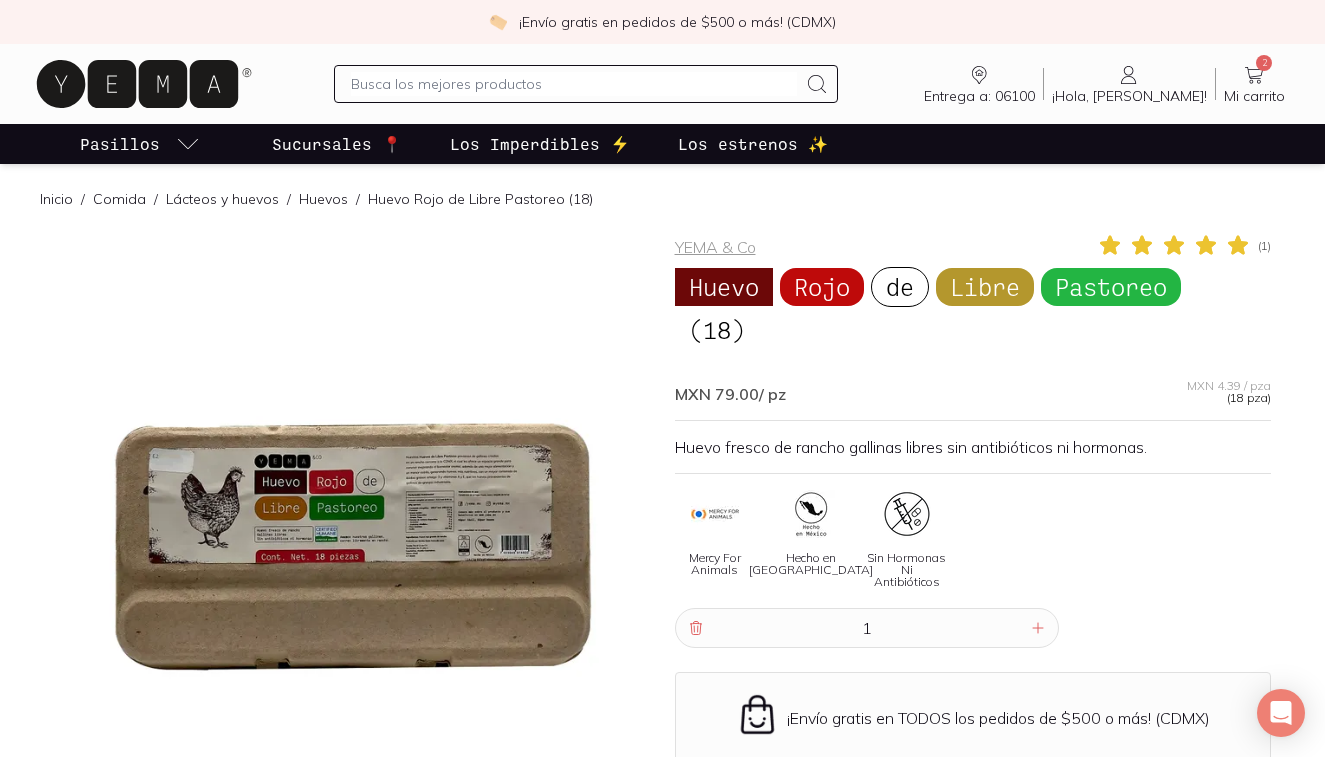 click at bounding box center (574, 84) 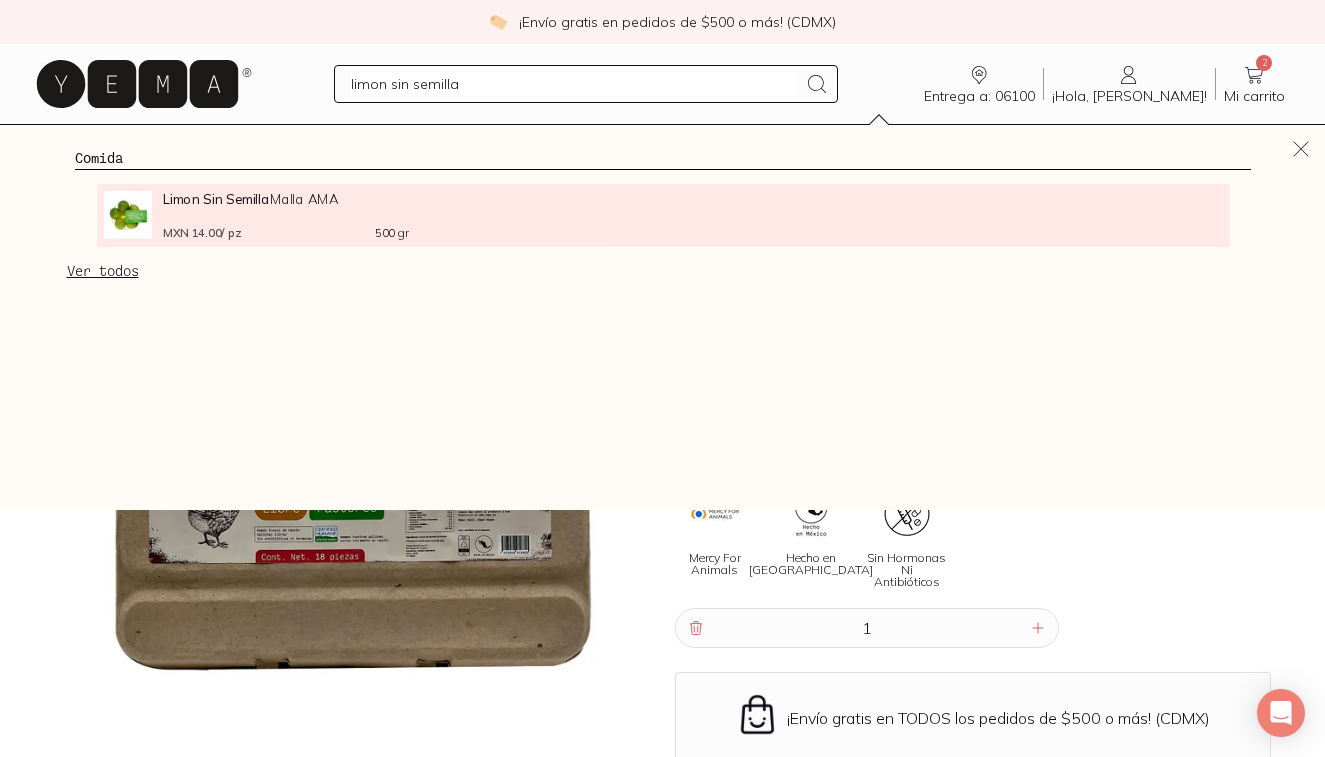 type on "limon sin semilla" 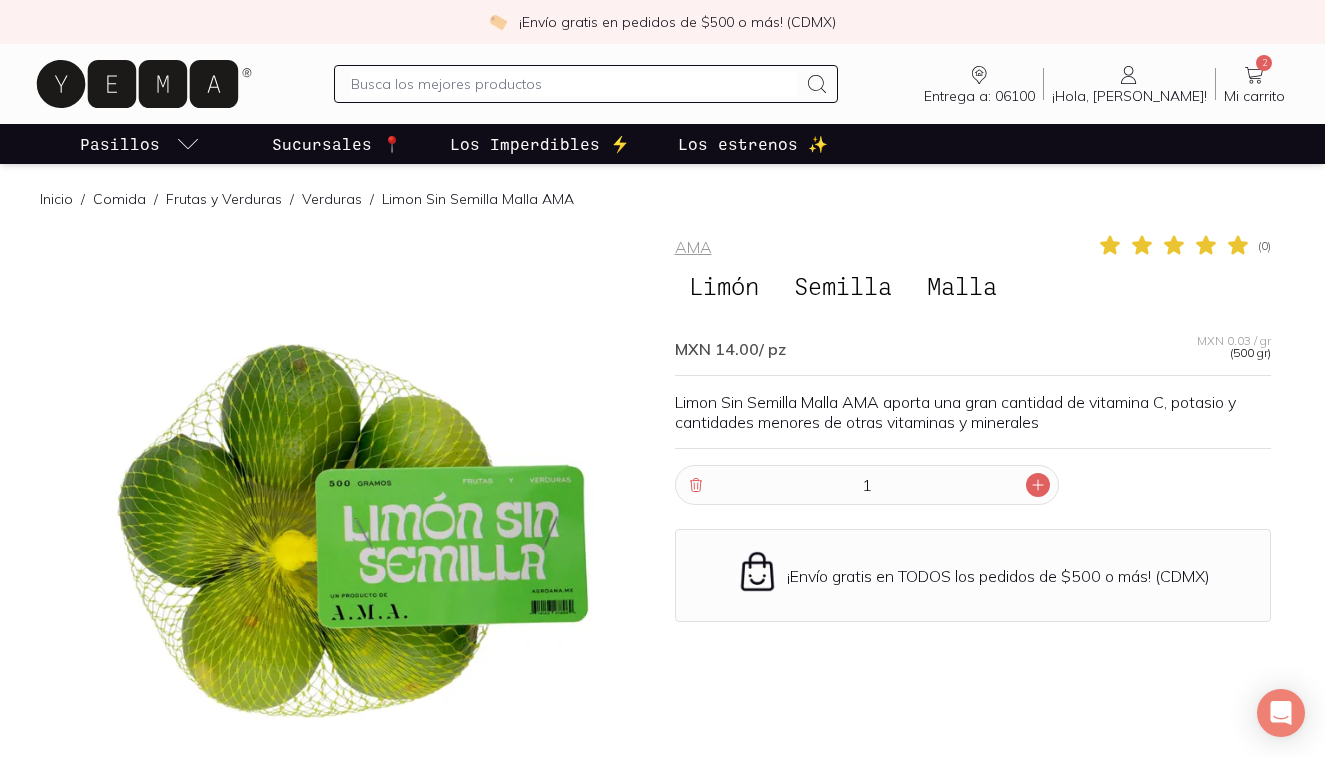 click at bounding box center [1038, 485] 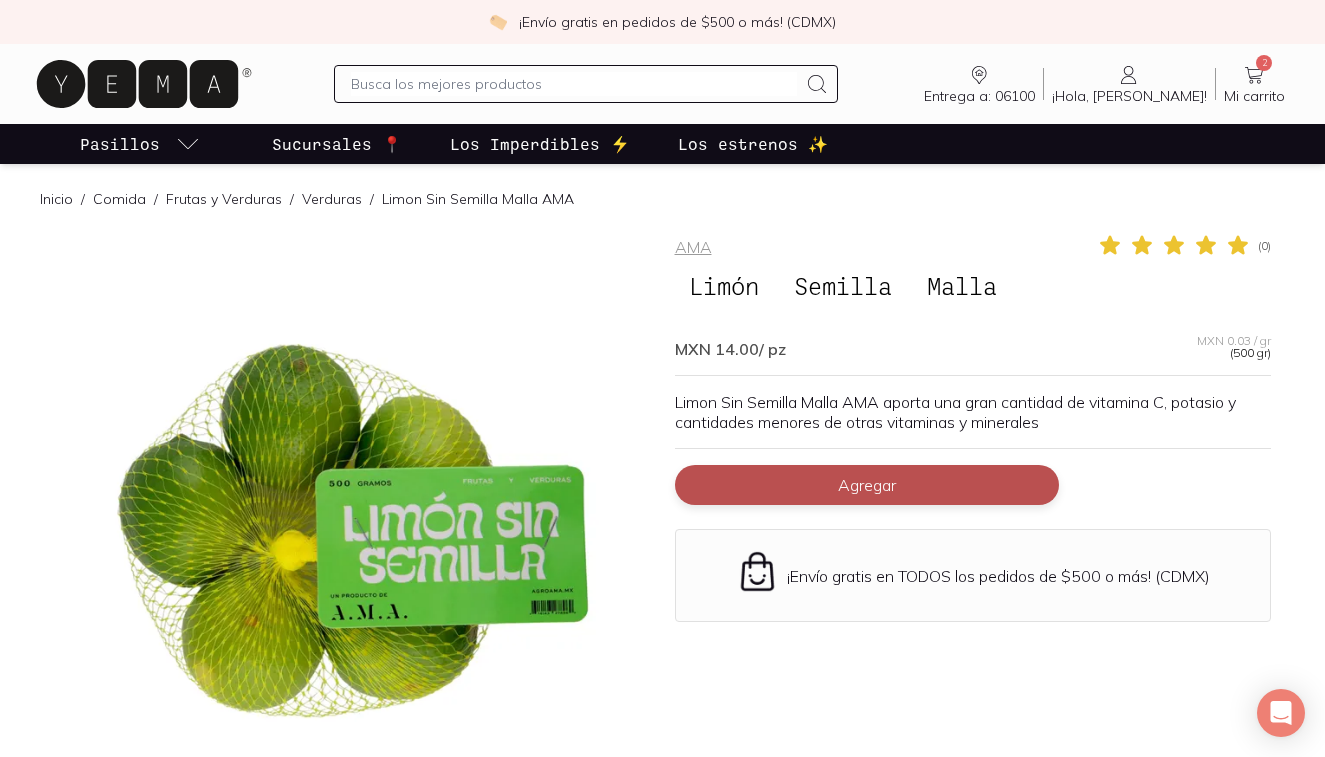 click on "Agregar" at bounding box center [867, 485] 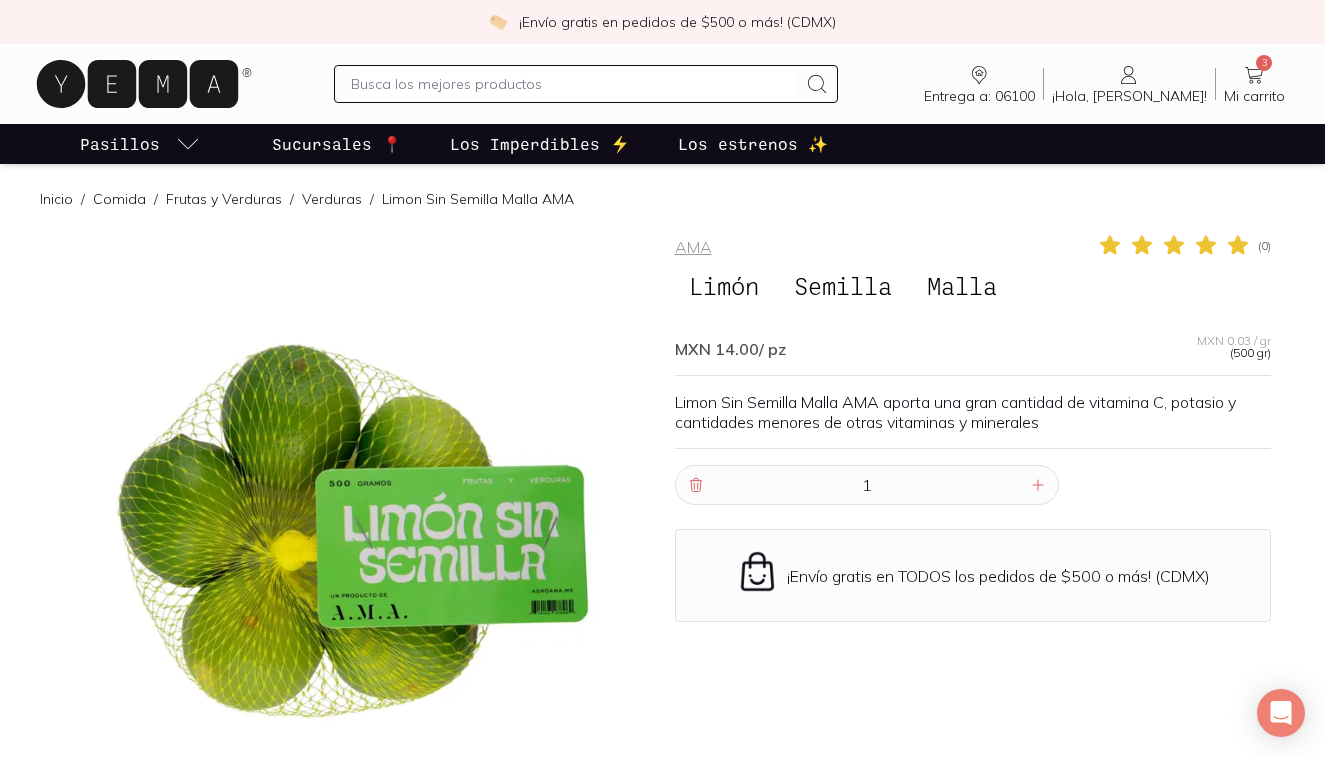 click at bounding box center [574, 84] 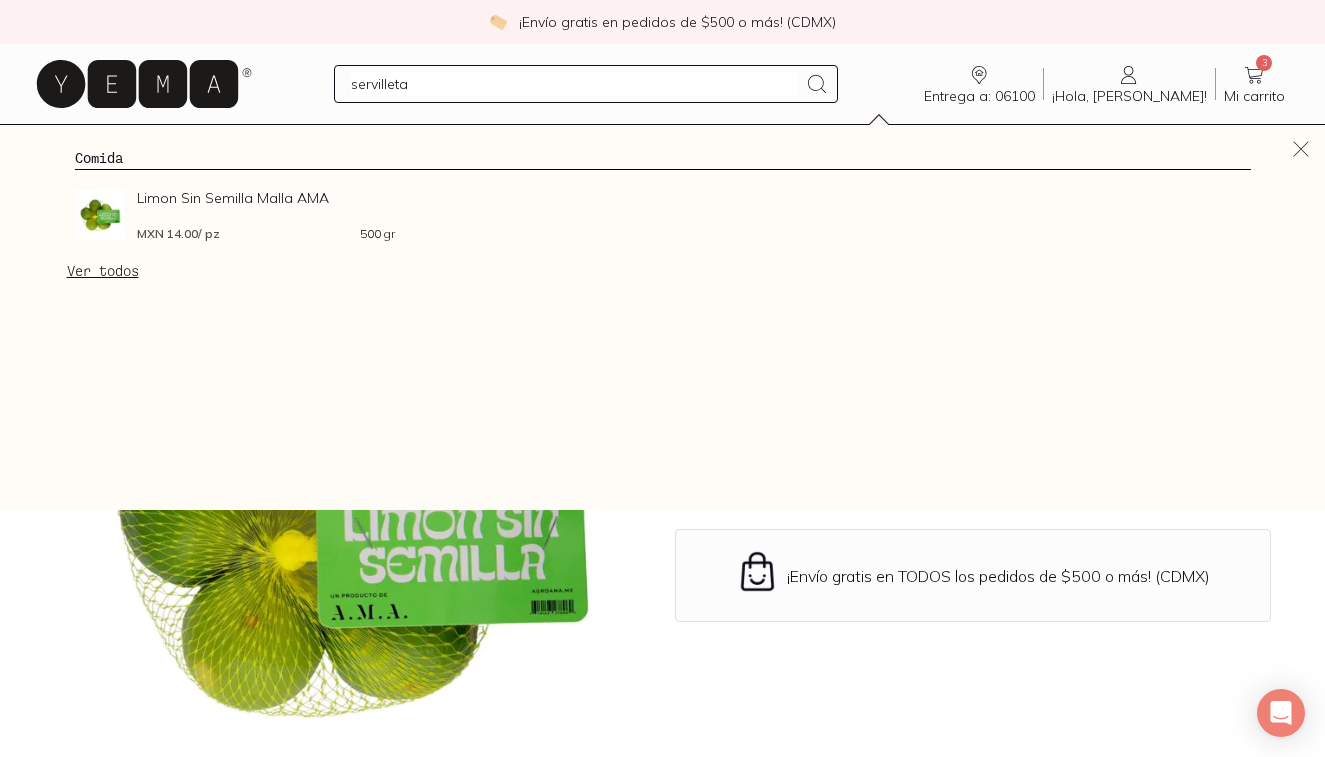 type on "servilletas" 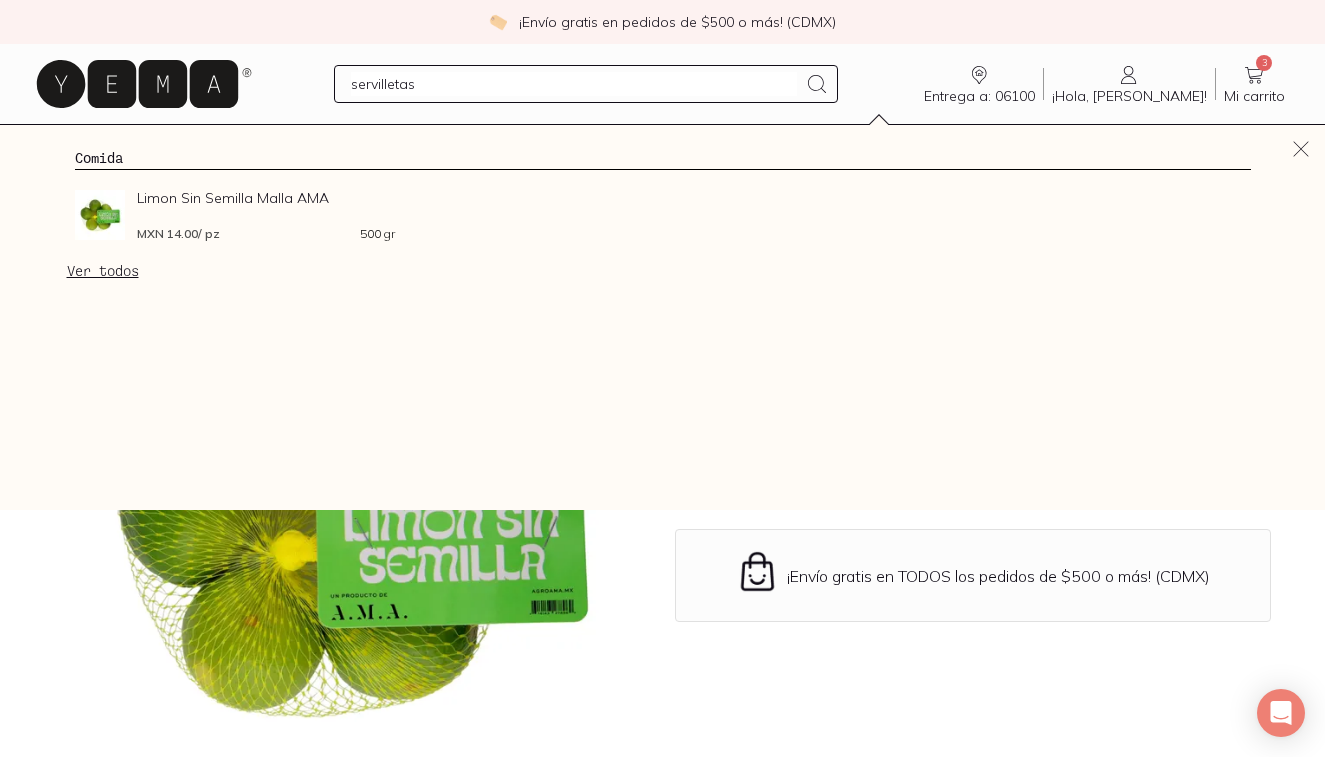 type 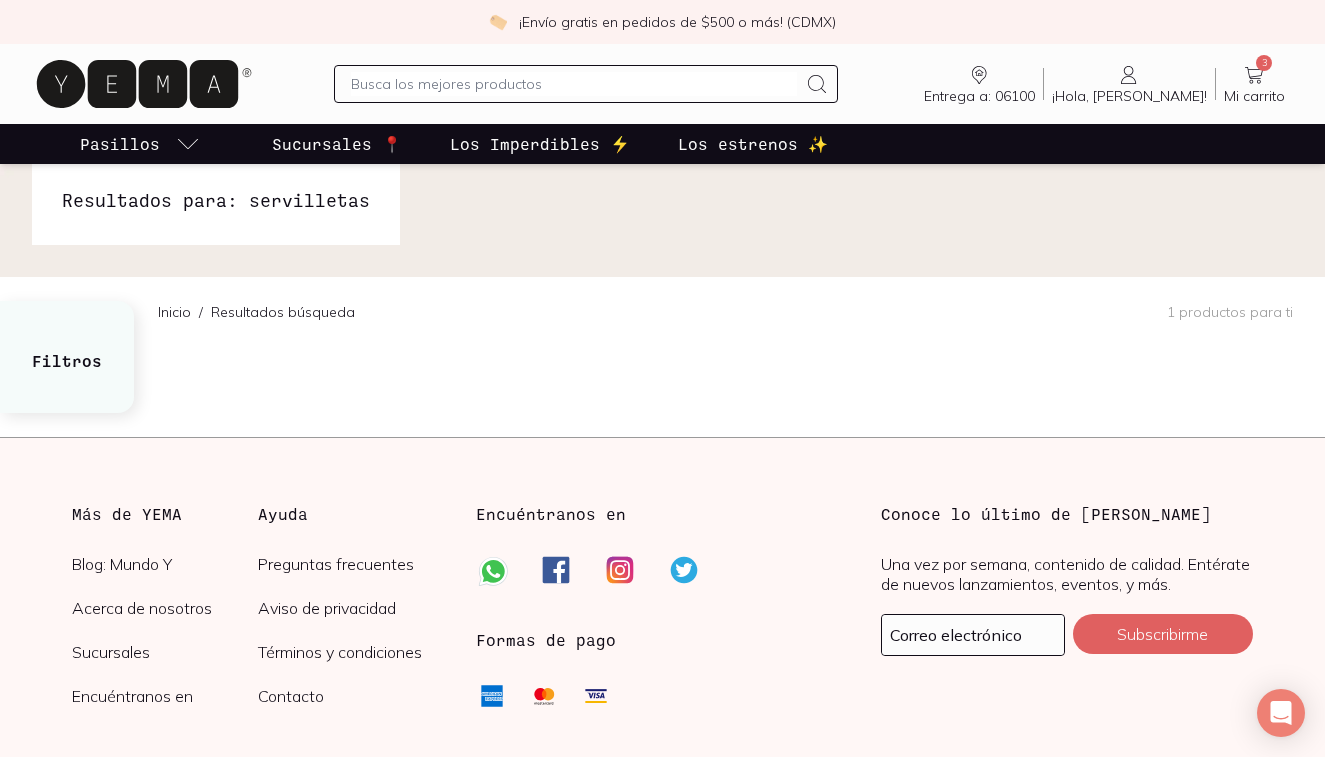 scroll, scrollTop: 57, scrollLeft: 0, axis: vertical 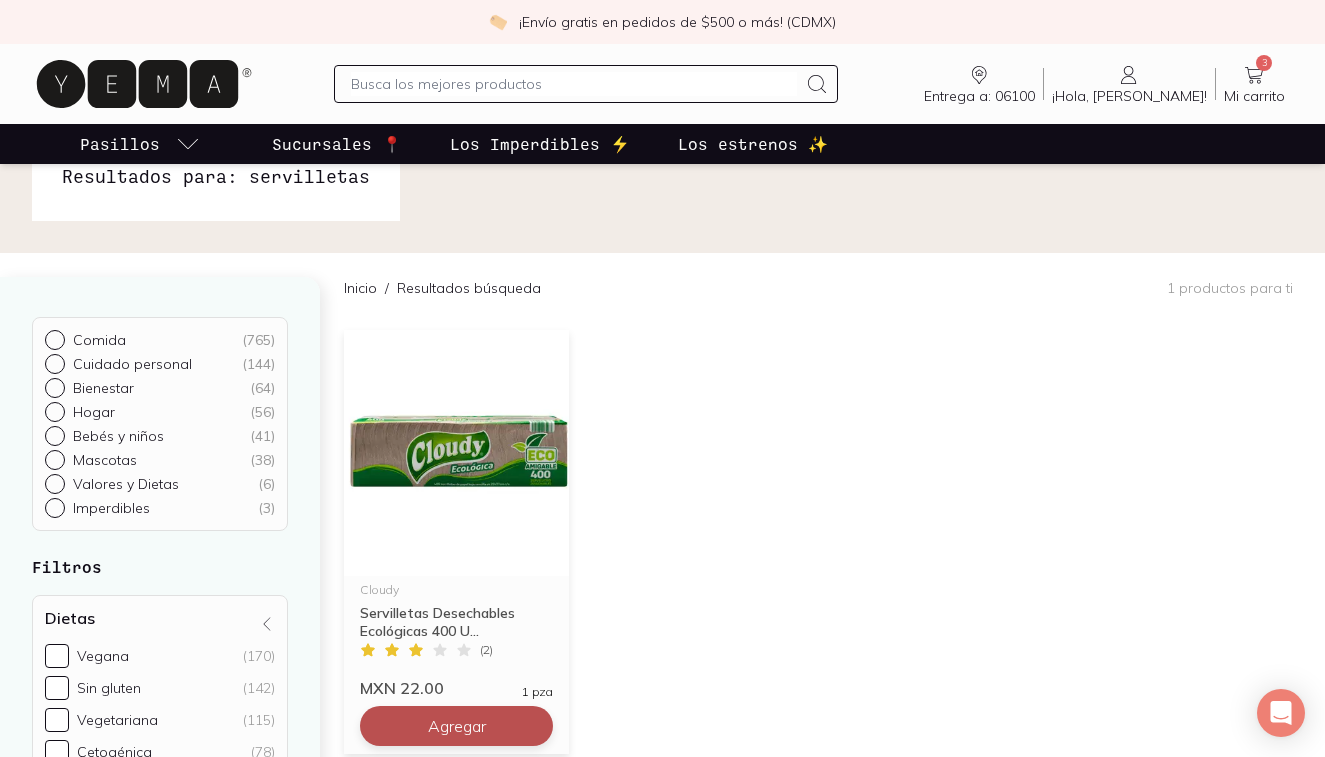 click on "Agregar" at bounding box center (457, 726) 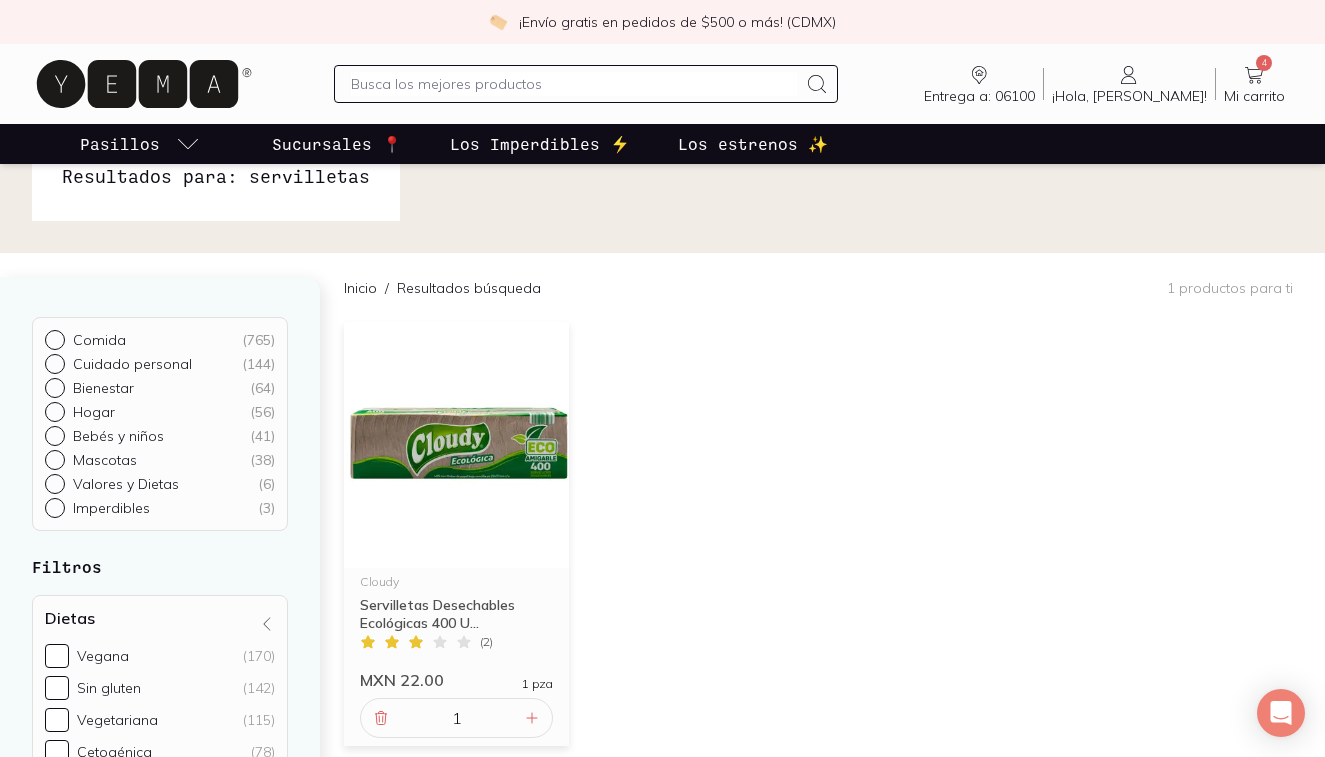 click at bounding box center (574, 84) 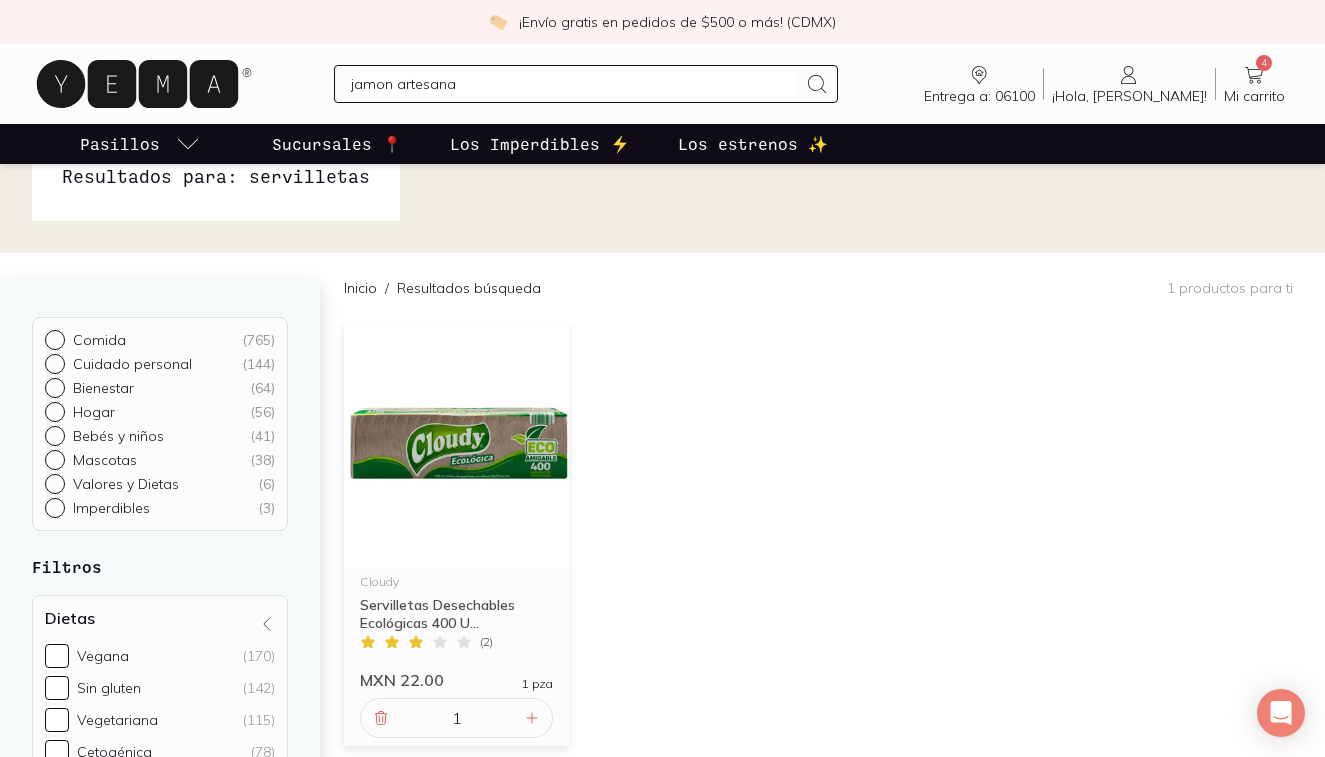 type on "jamon artesanal" 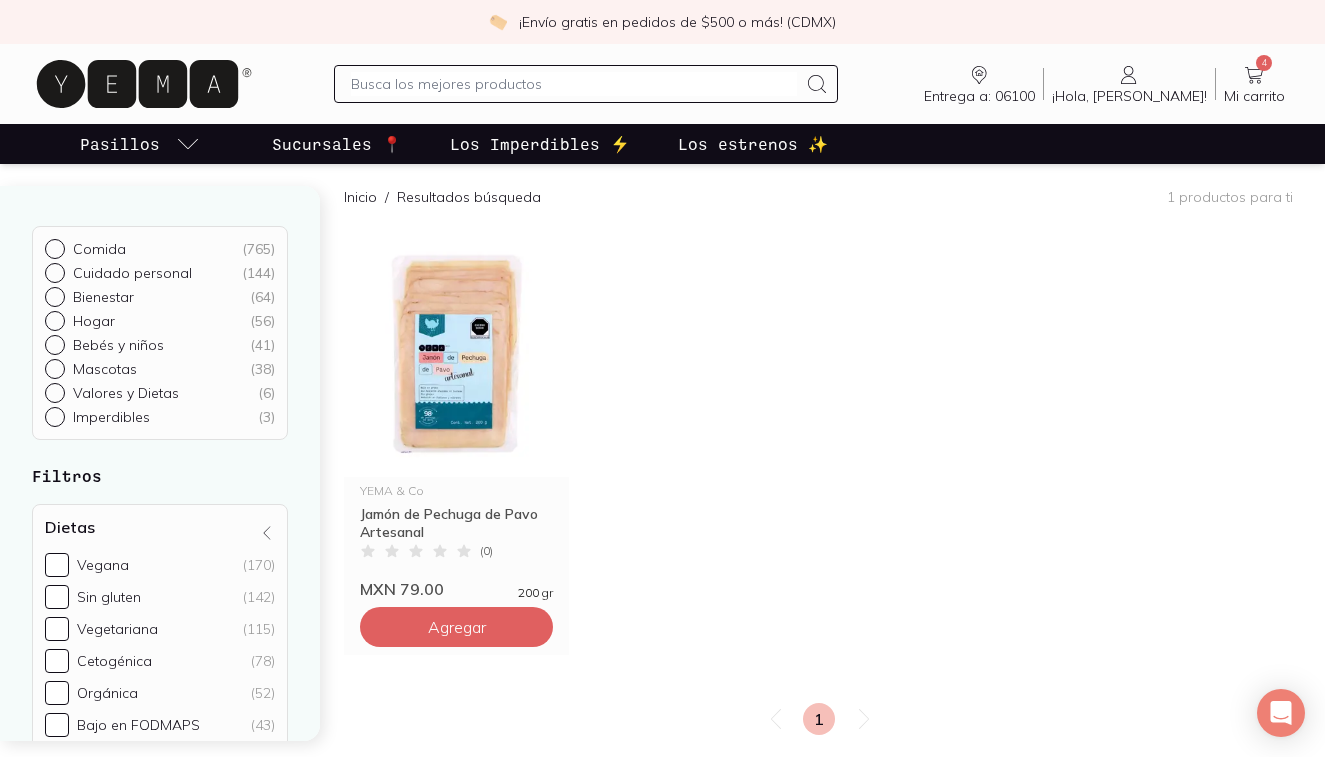 scroll, scrollTop: 187, scrollLeft: 0, axis: vertical 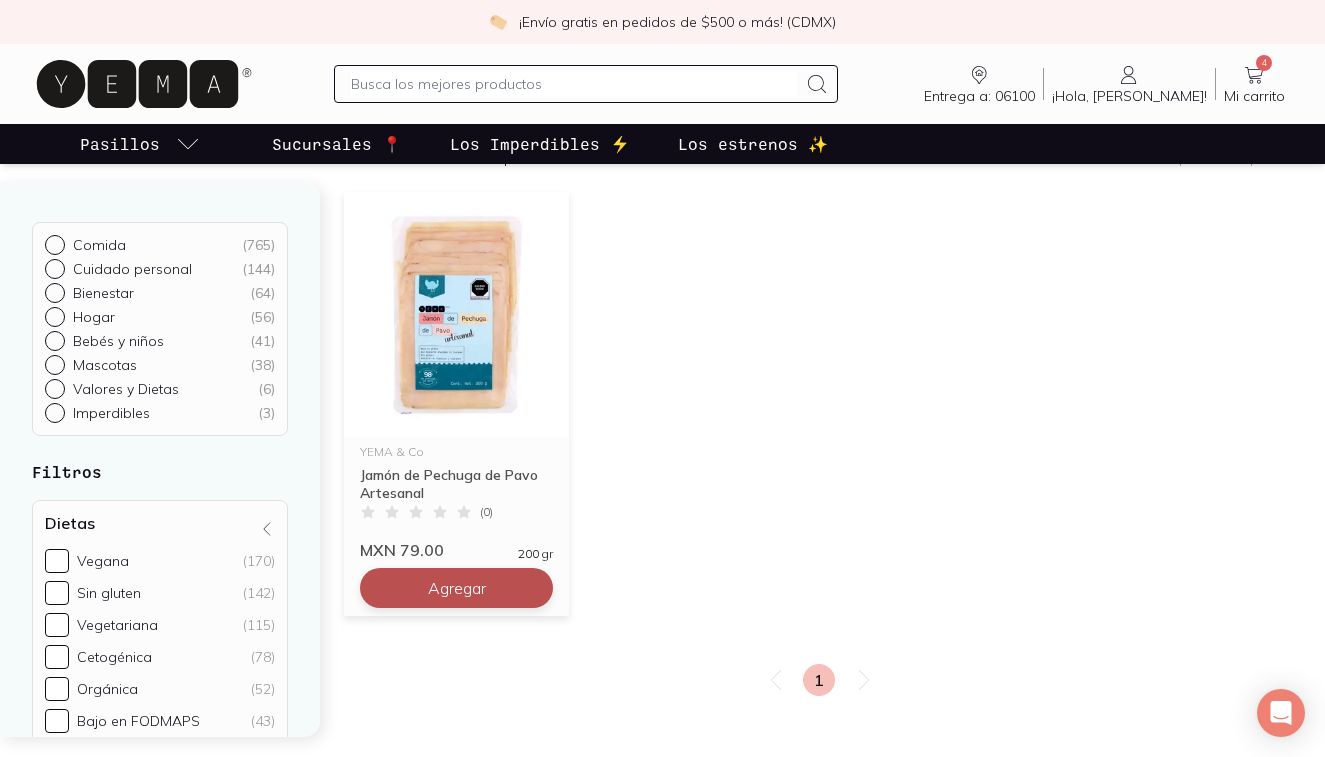click on "Agregar" at bounding box center (457, 588) 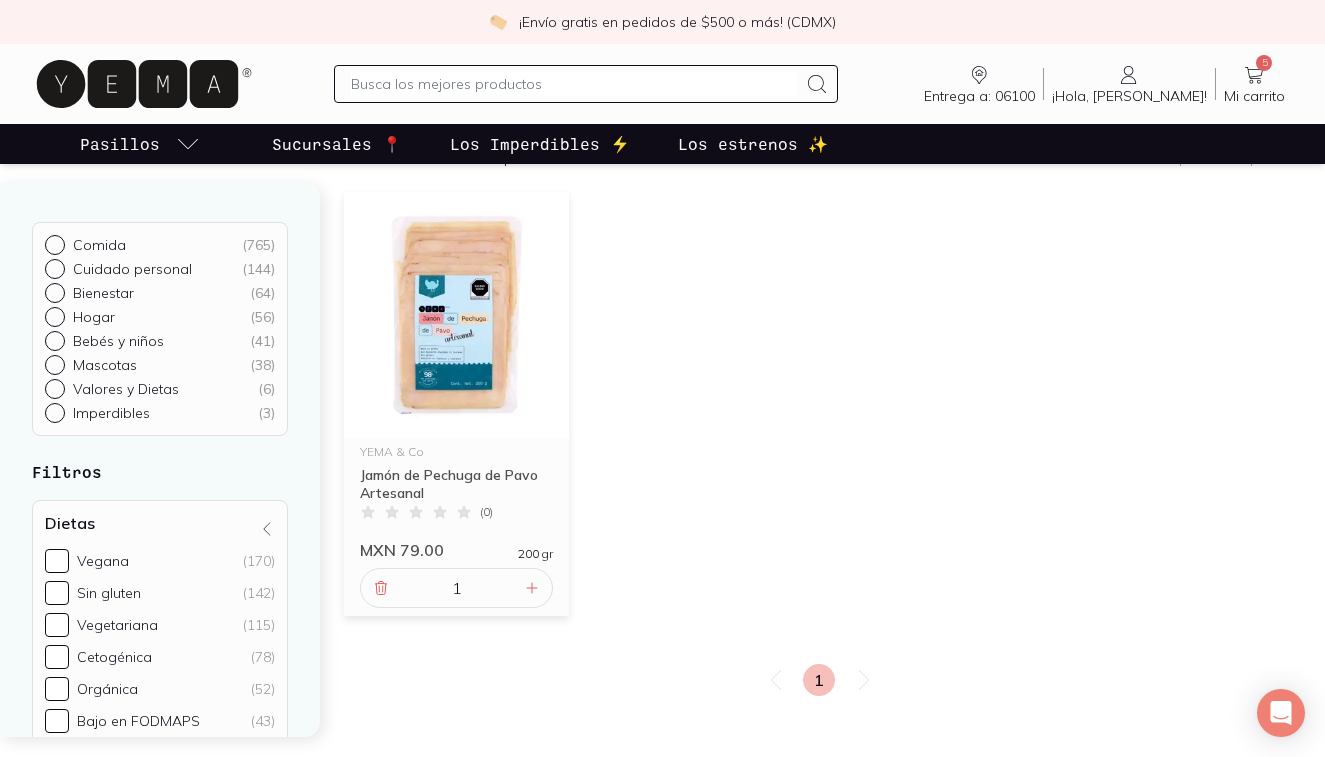 click at bounding box center (586, 84) 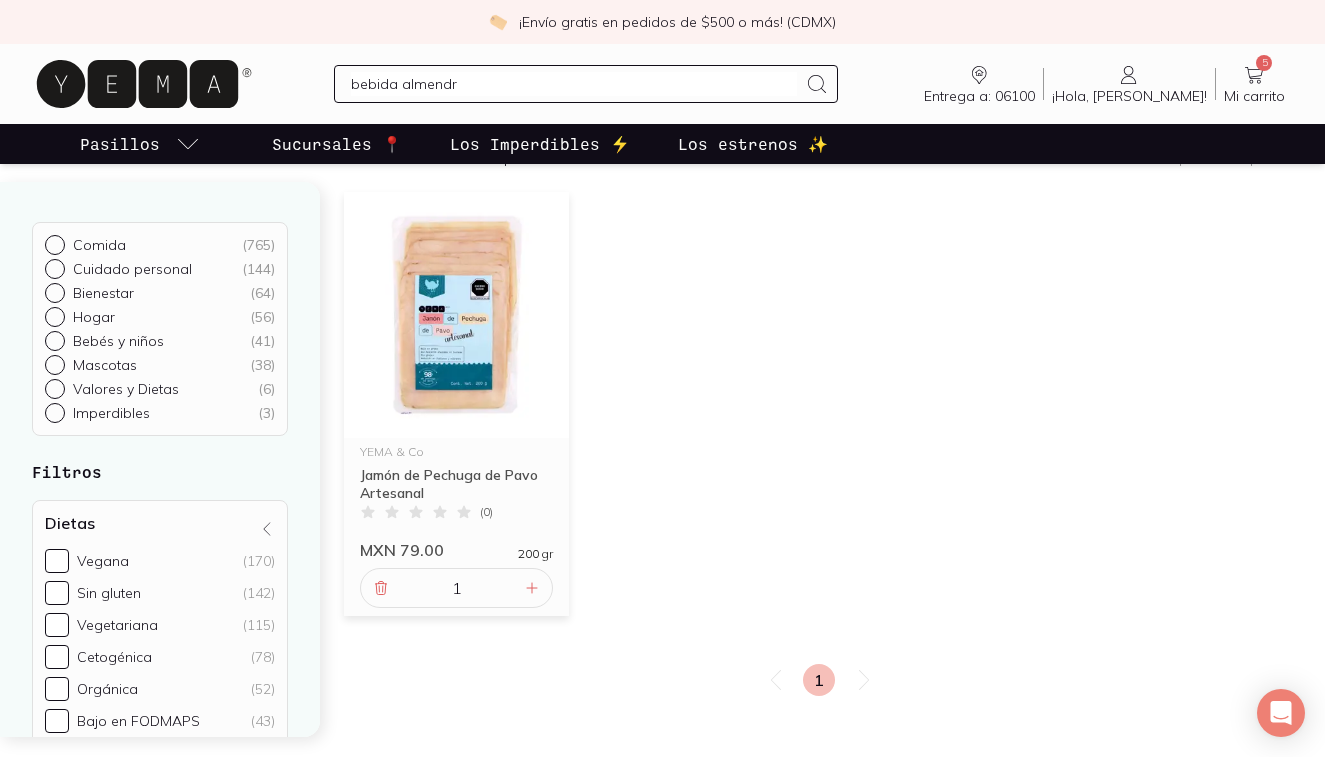 type on "bebida almendra" 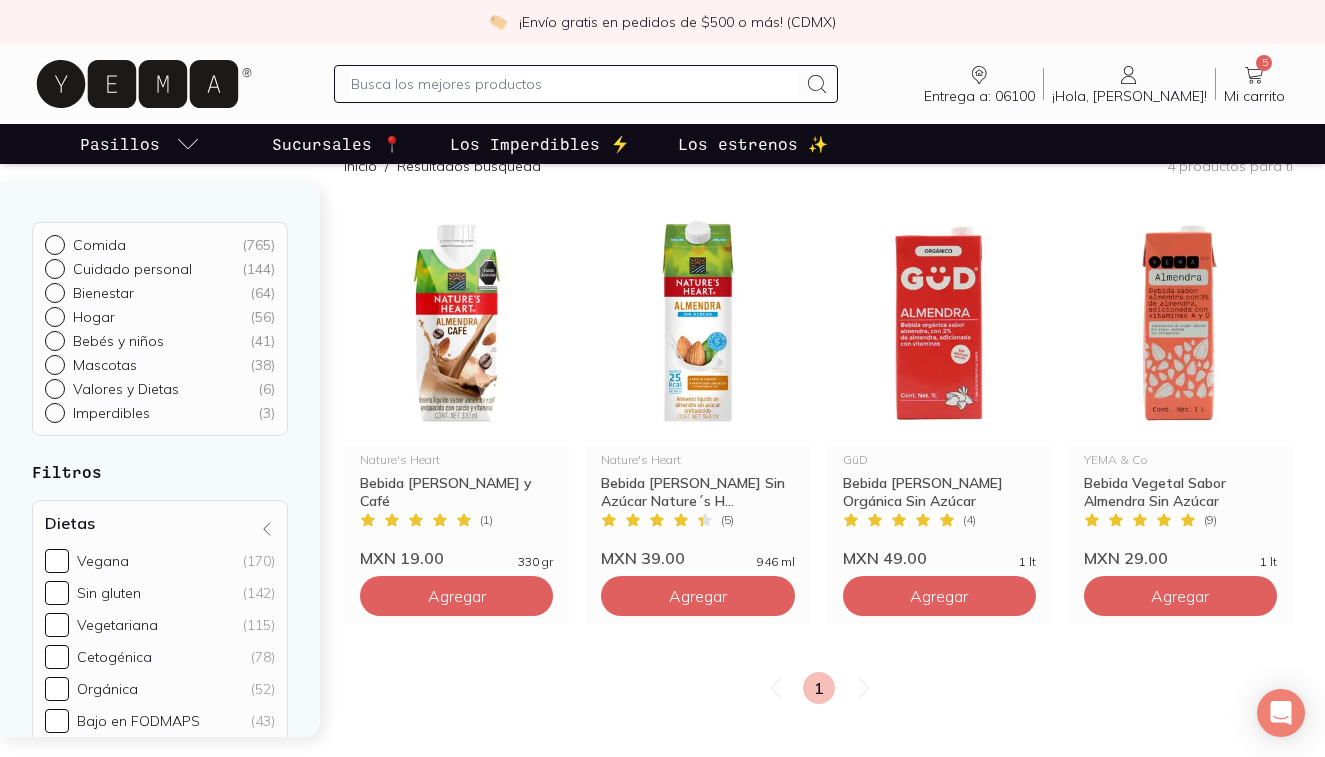 scroll, scrollTop: 193, scrollLeft: 0, axis: vertical 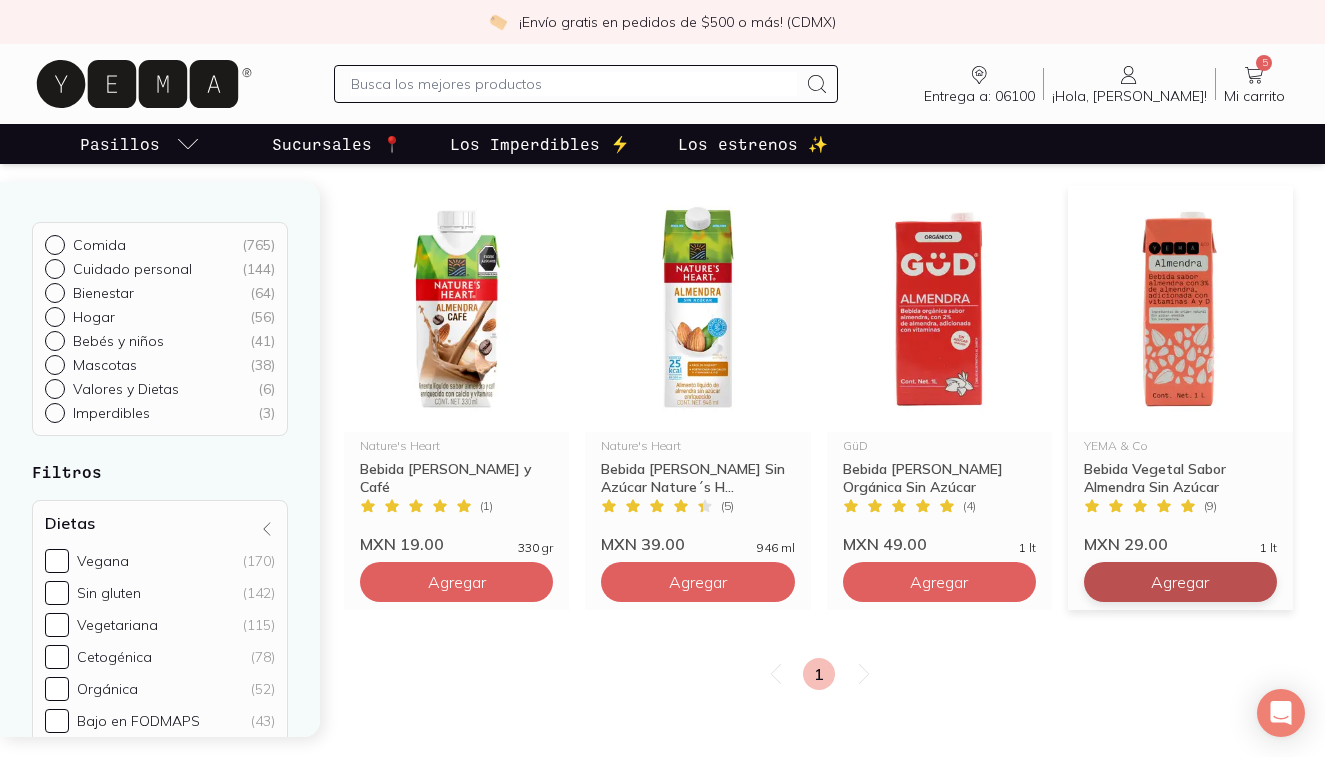 click on "Agregar" at bounding box center [456, 582] 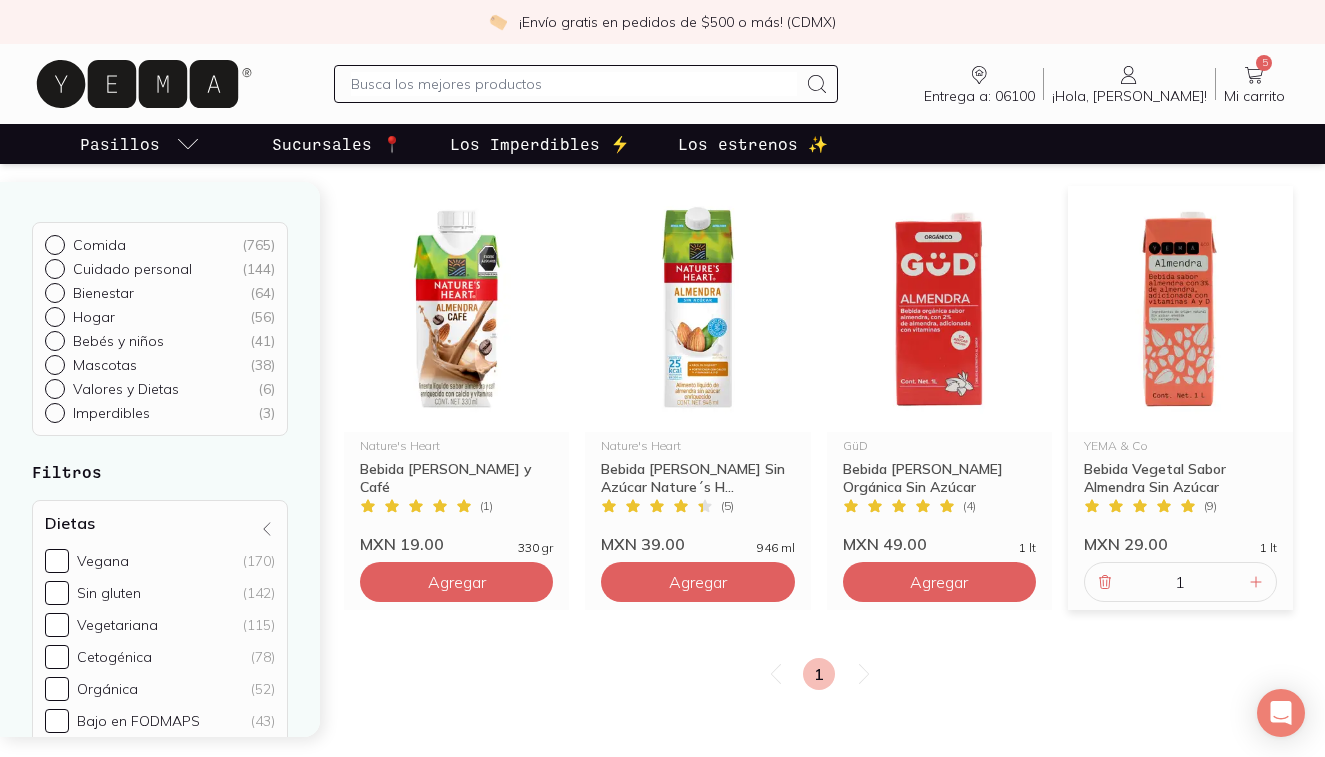click at bounding box center [574, 84] 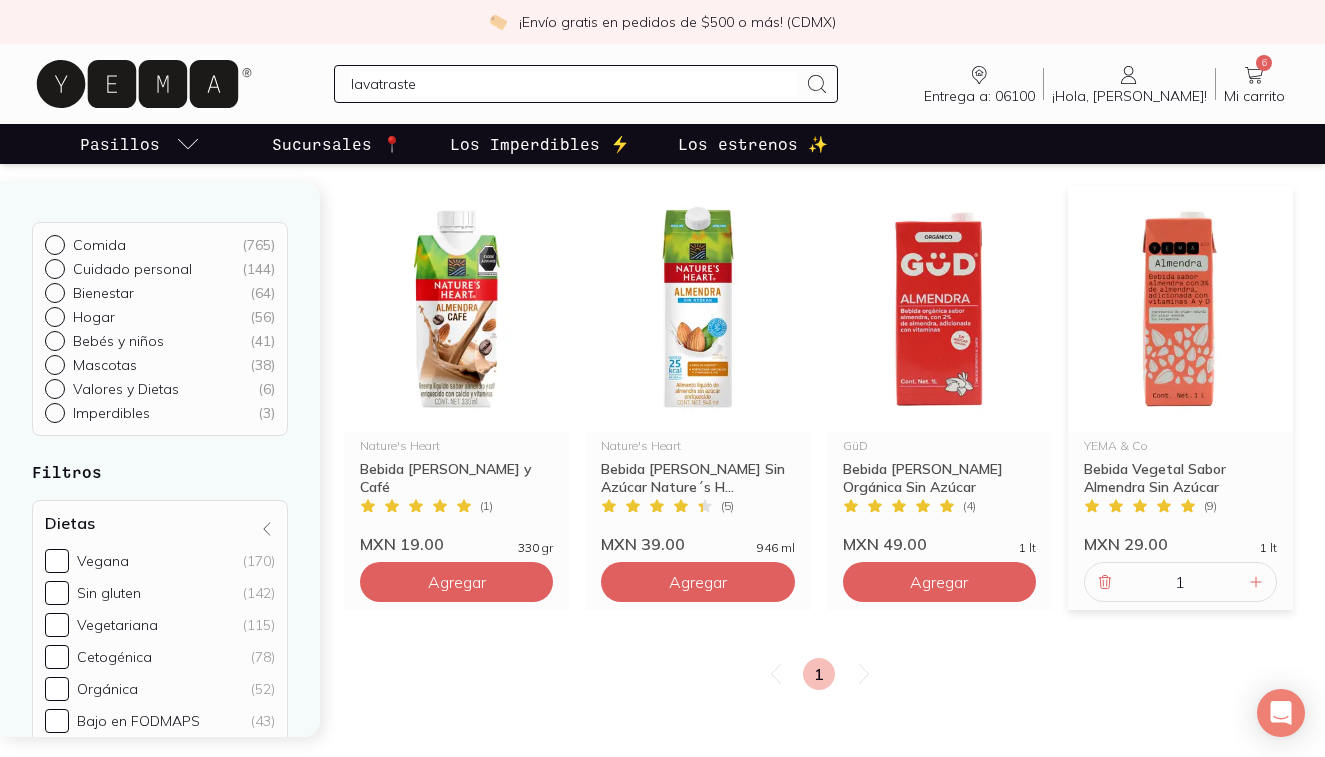 type on "lavatrastes" 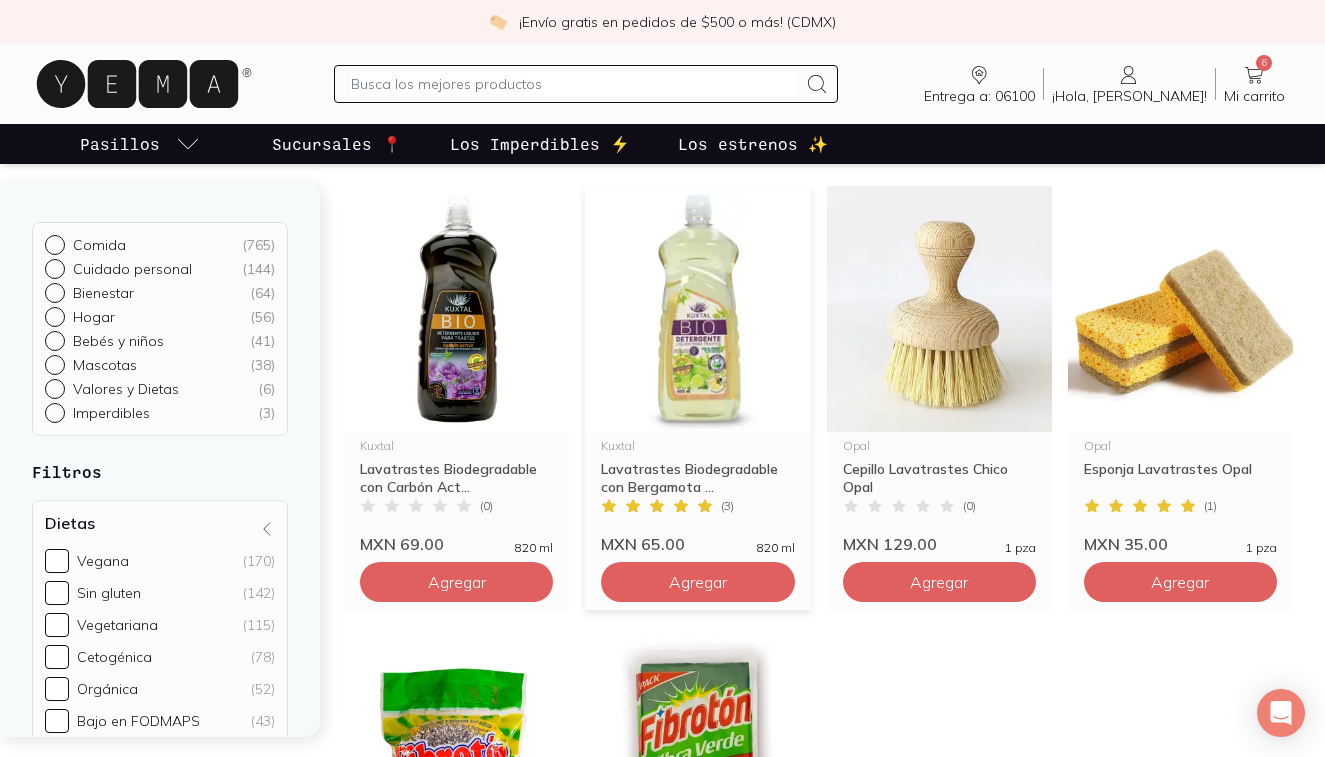 scroll, scrollTop: 240, scrollLeft: 0, axis: vertical 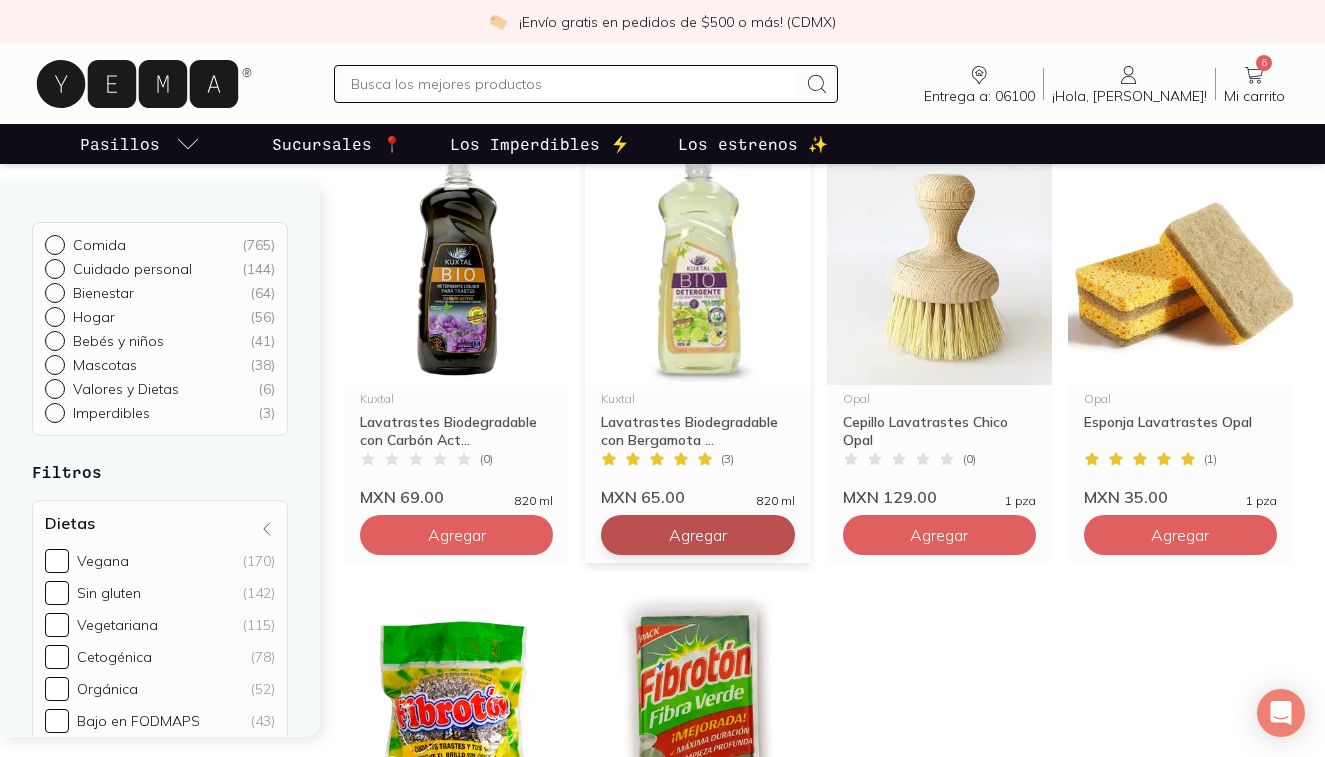 click on "Agregar" at bounding box center (456, 535) 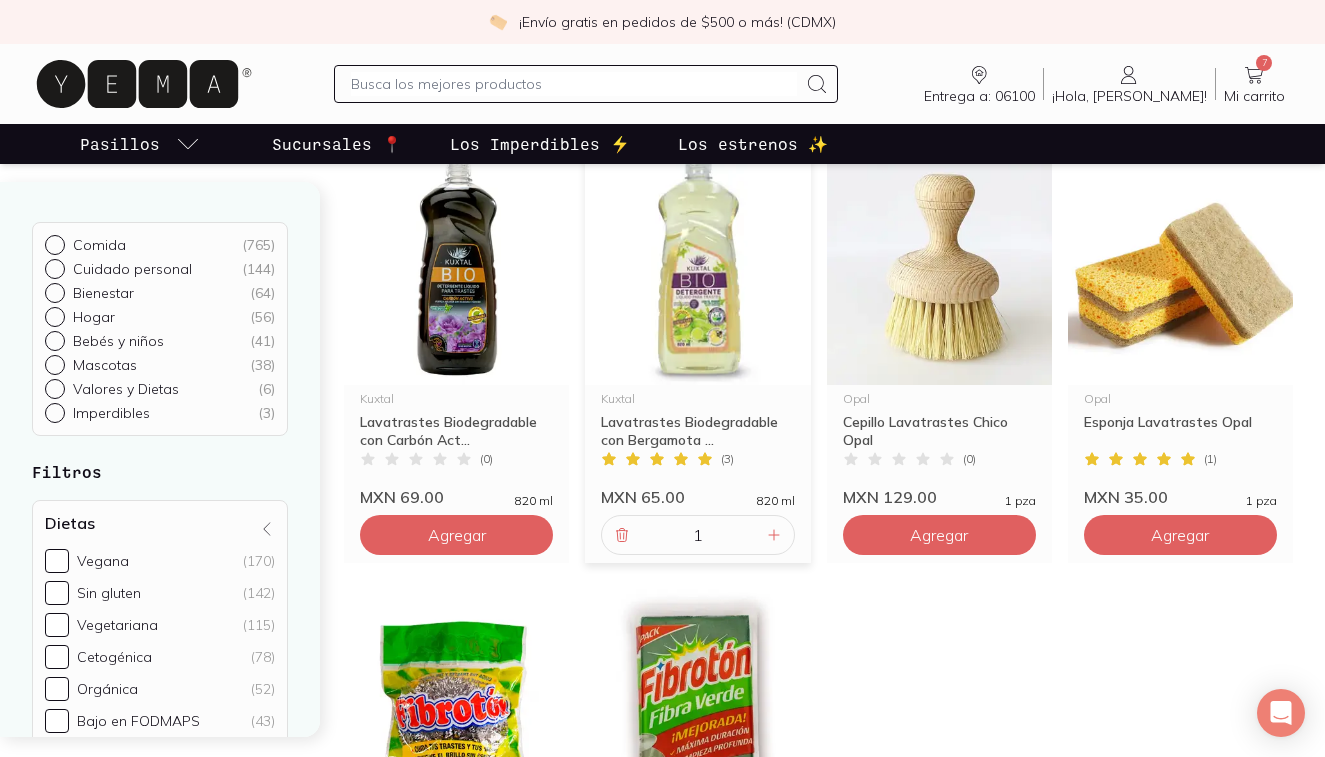 click at bounding box center [574, 84] 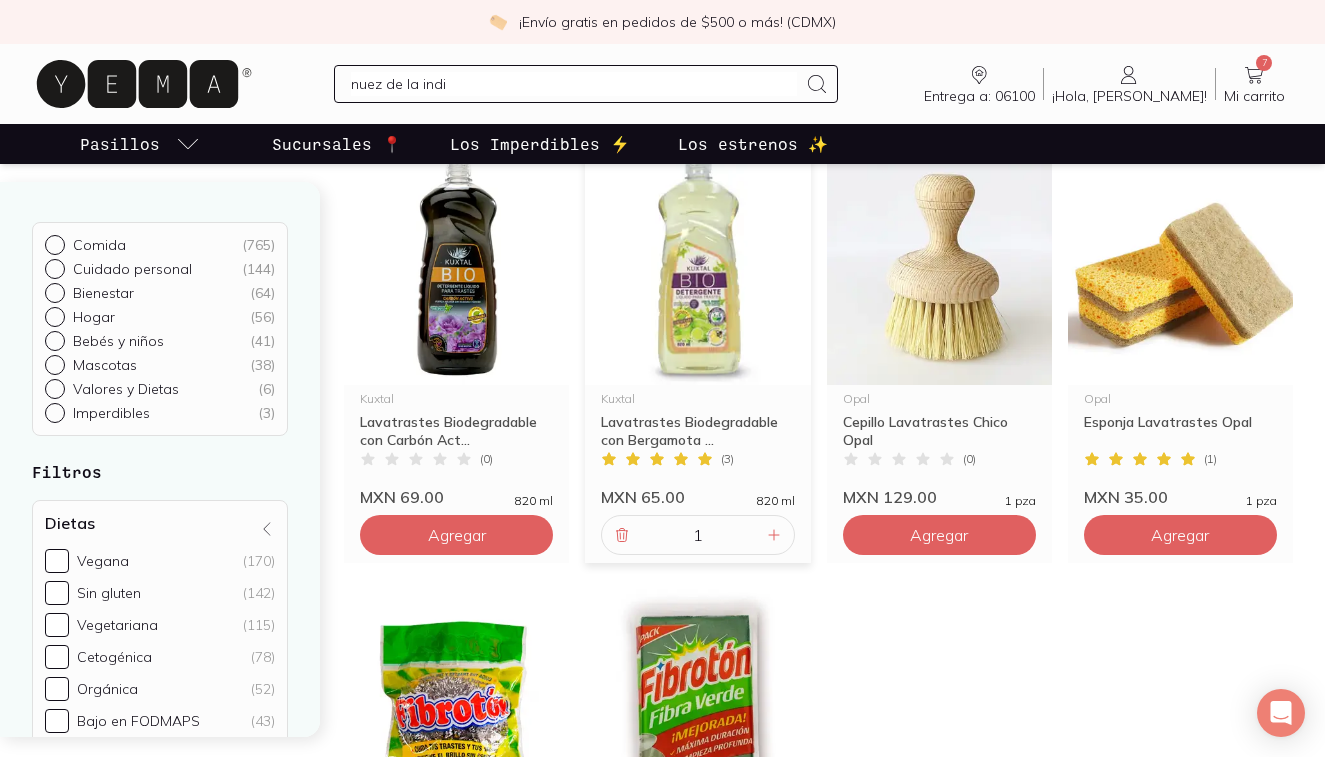 type on "nuez de la [GEOGRAPHIC_DATA]" 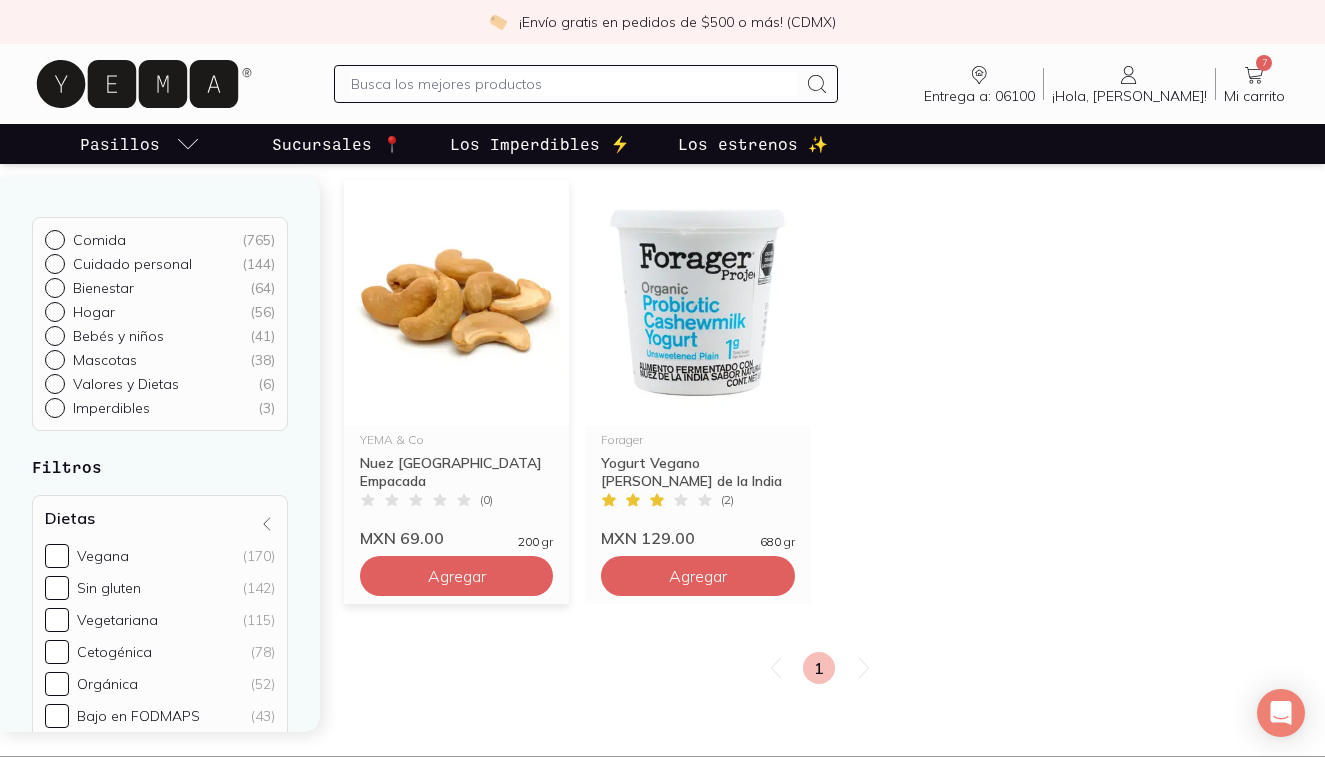 scroll, scrollTop: 201, scrollLeft: 0, axis: vertical 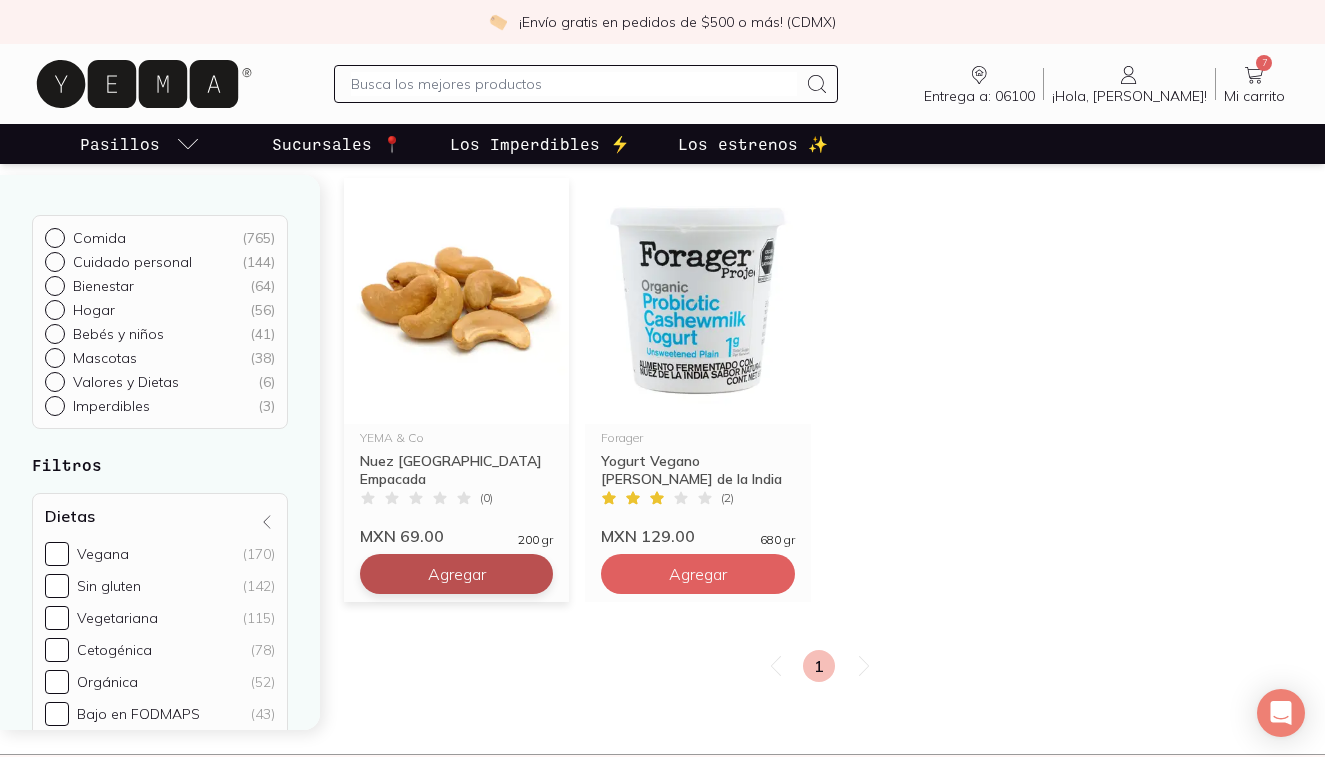 click on "Agregar" at bounding box center [456, 574] 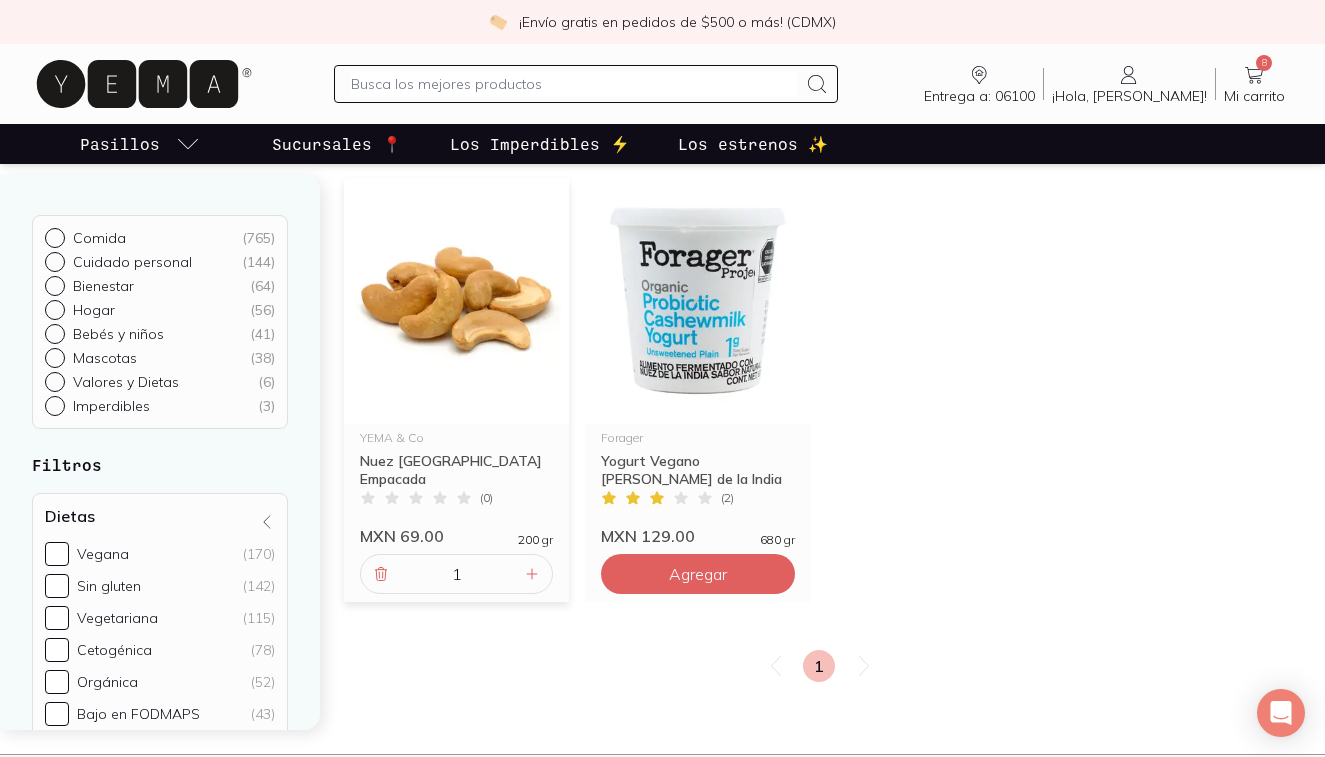 click at bounding box center (574, 84) 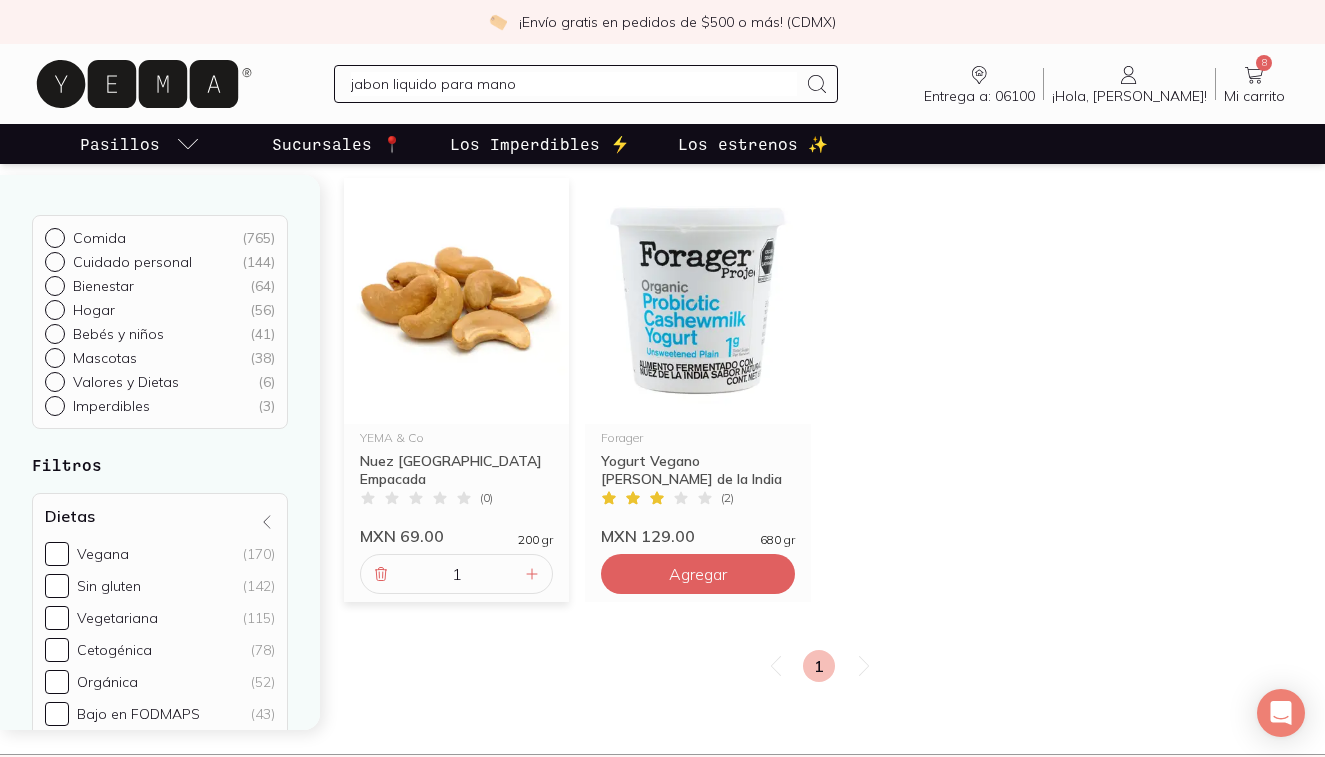 type on "jabon liquido para manos" 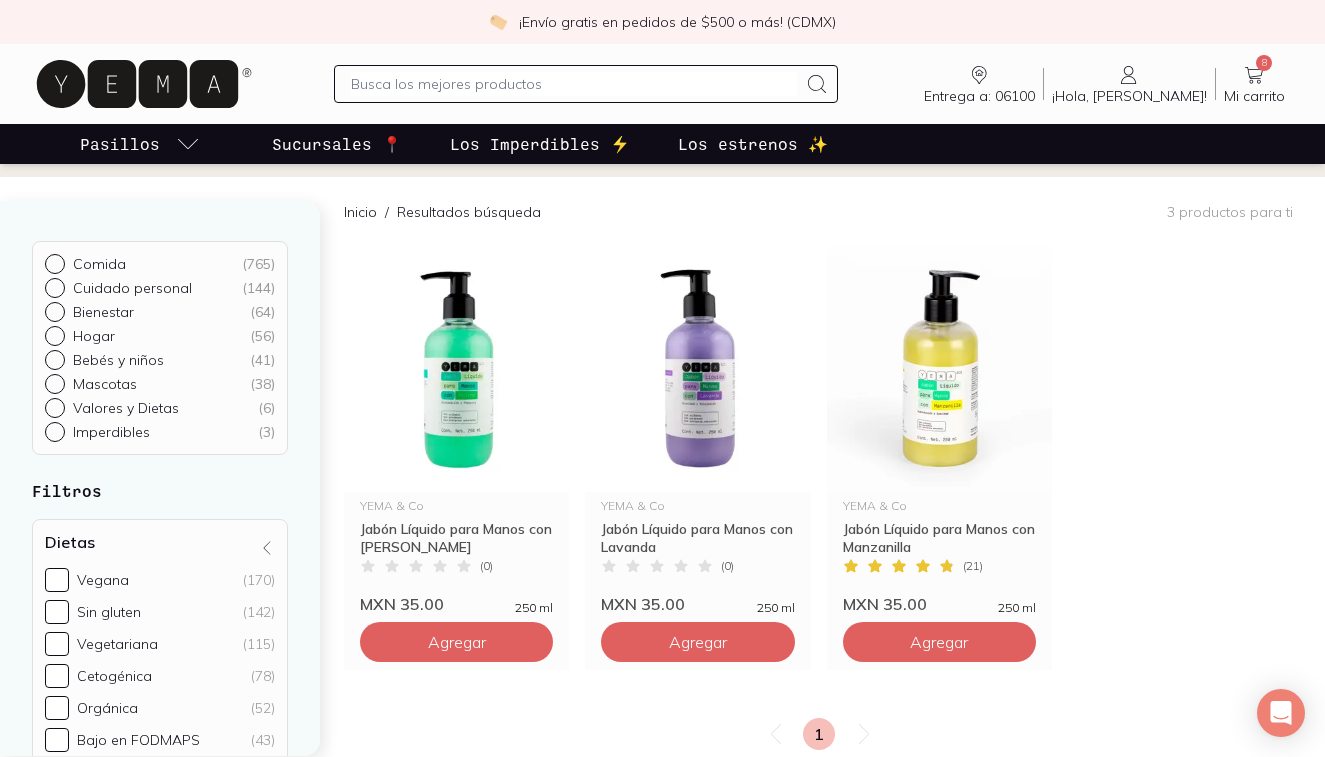 scroll, scrollTop: 133, scrollLeft: 0, axis: vertical 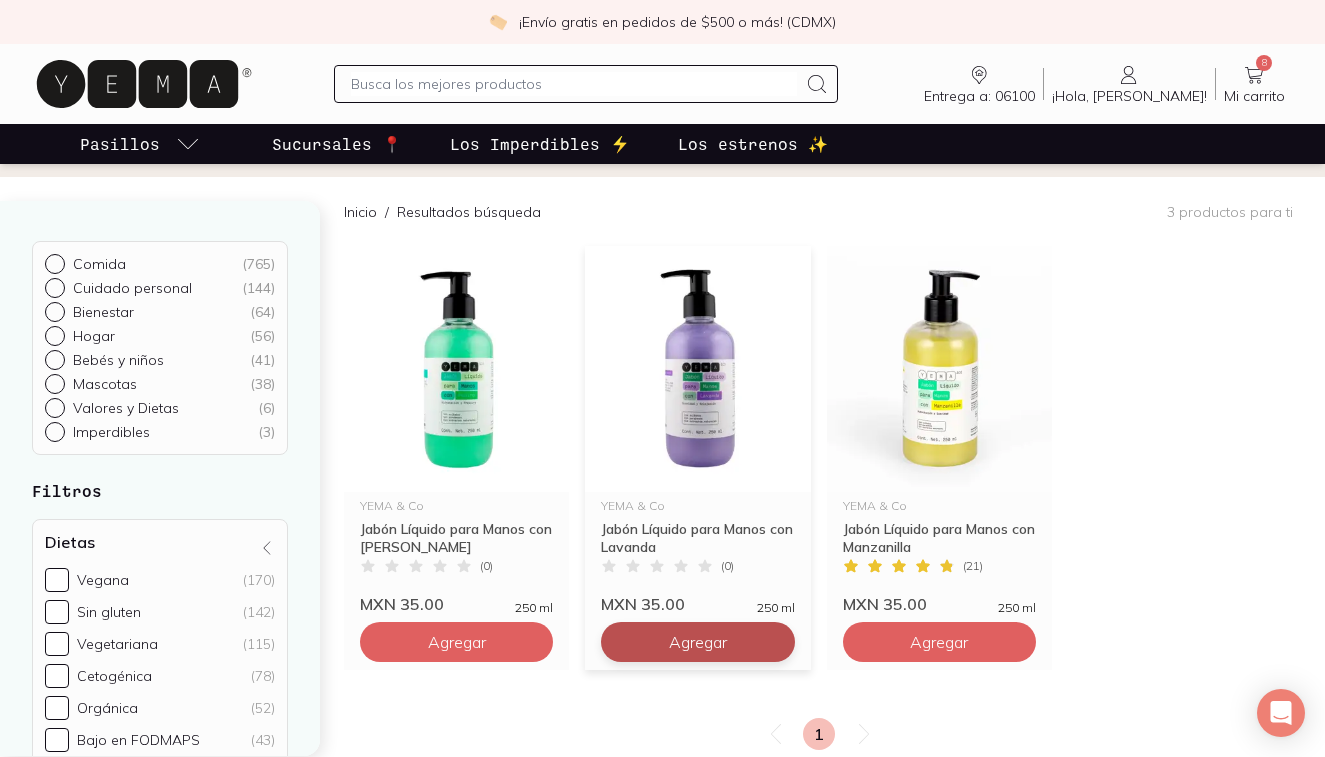 click on "Agregar" at bounding box center (456, 642) 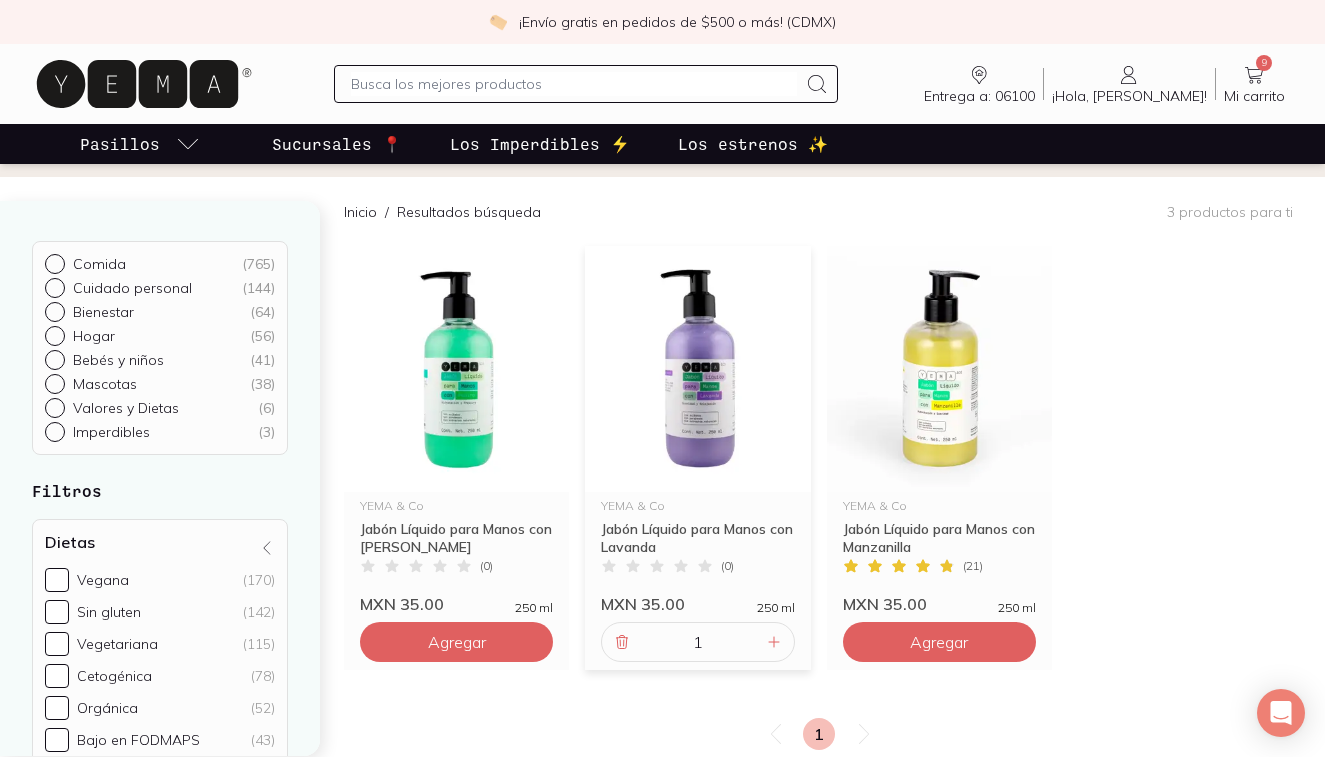 click at bounding box center (574, 84) 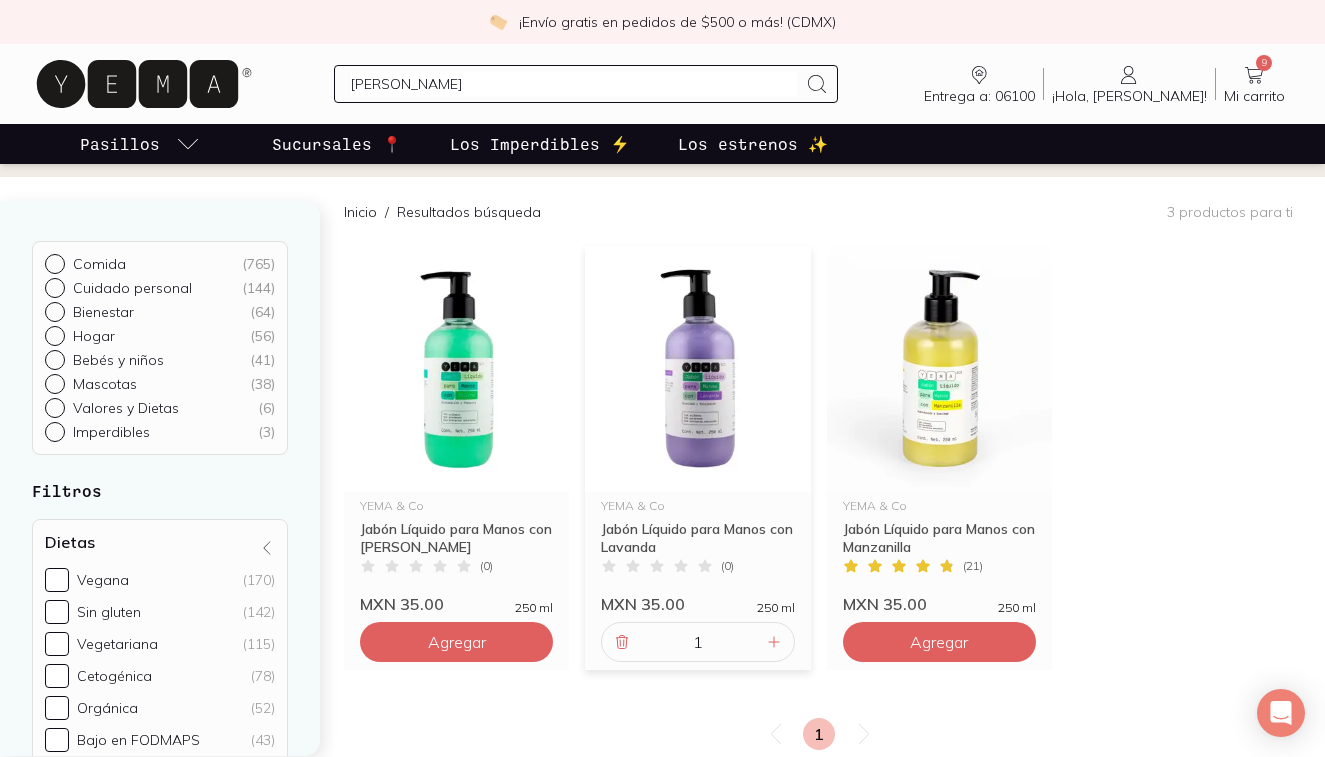 type on "[PERSON_NAME] azul" 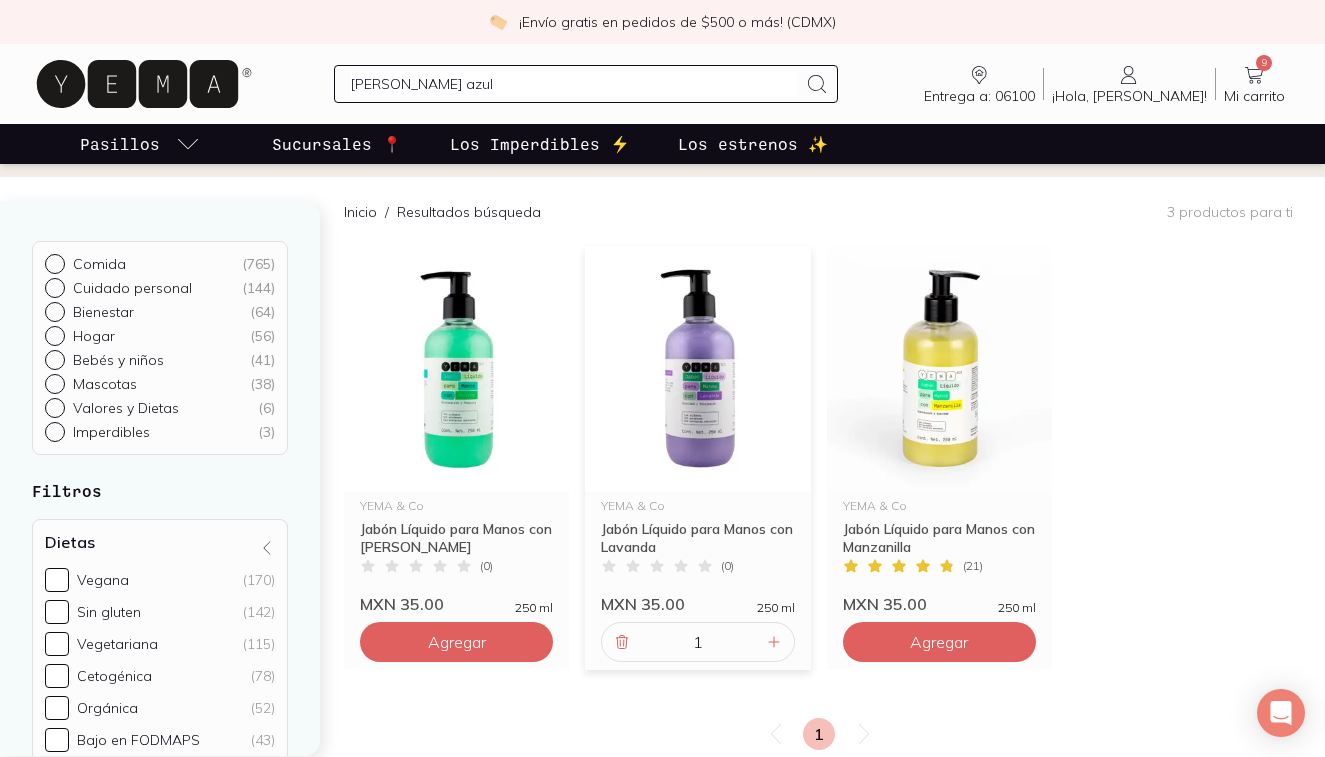 type 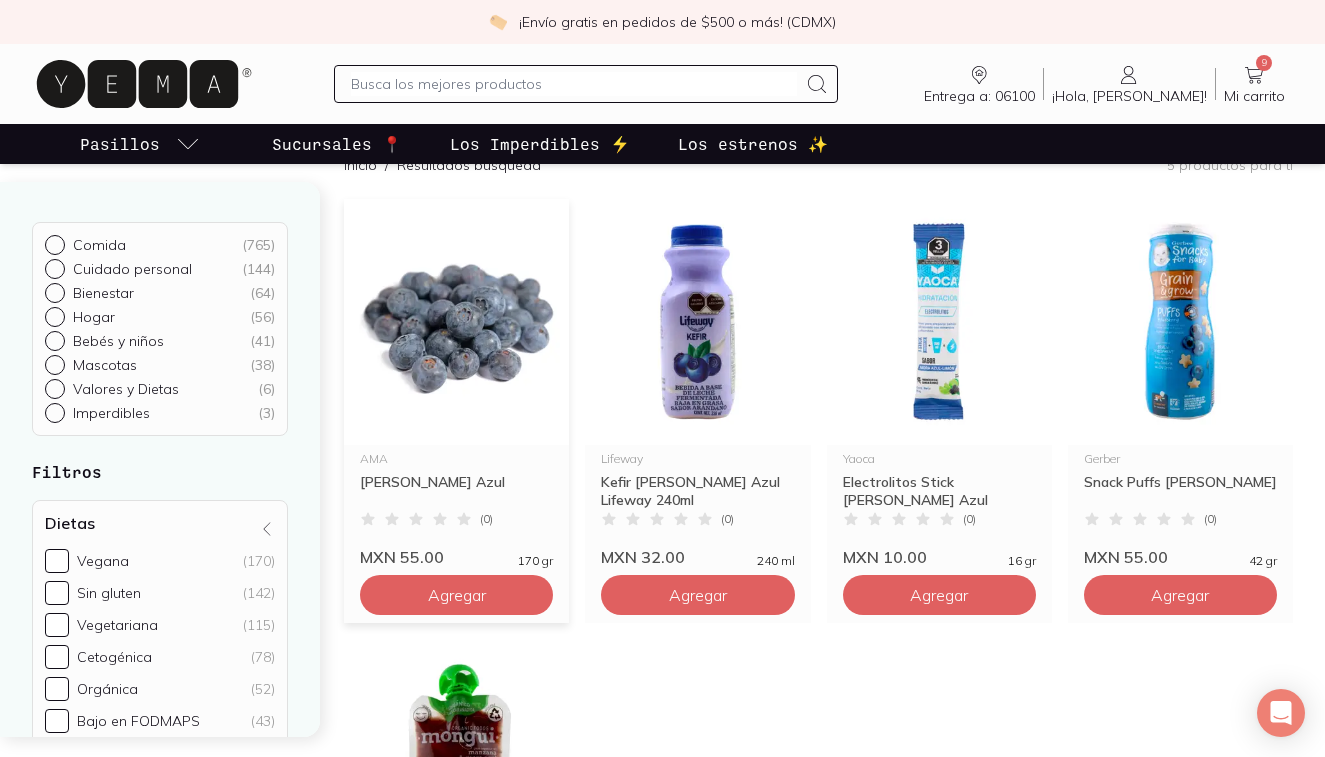 scroll, scrollTop: 184, scrollLeft: 0, axis: vertical 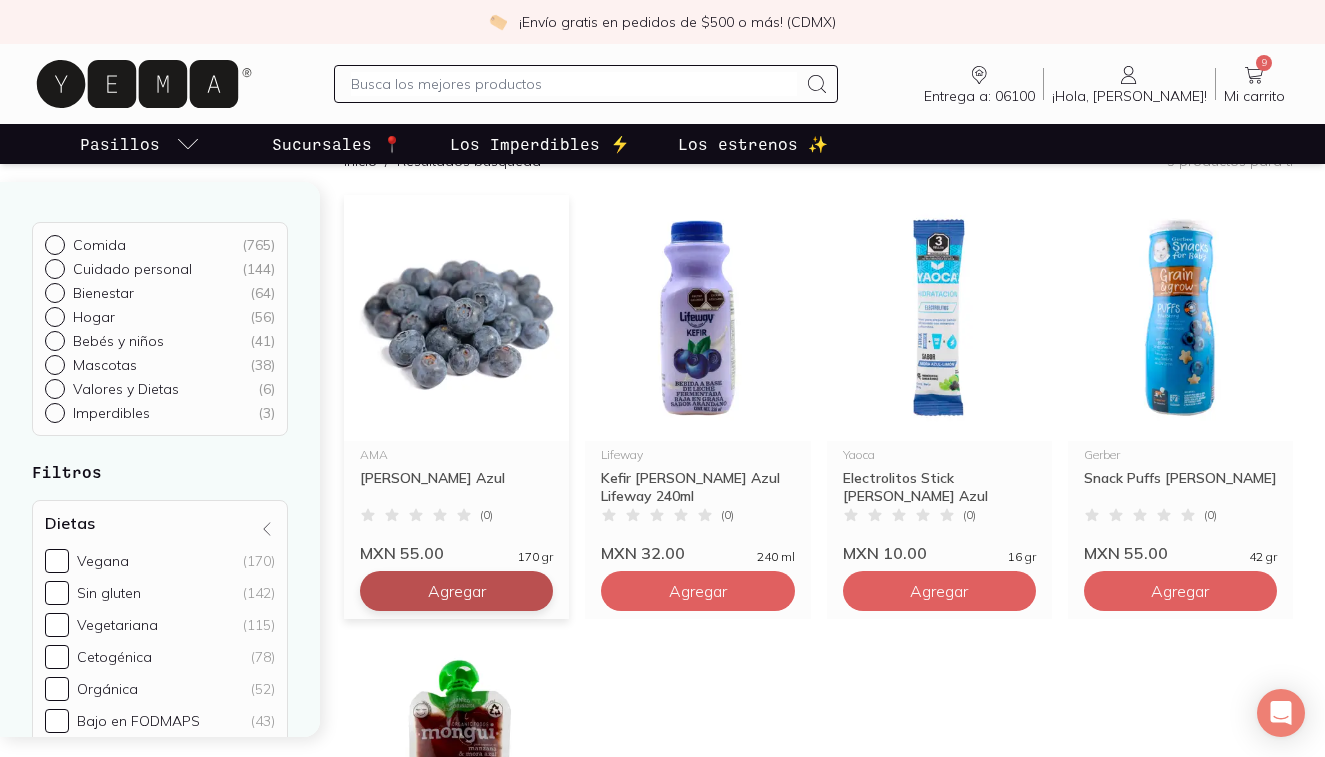 click on "Agregar" at bounding box center [456, 591] 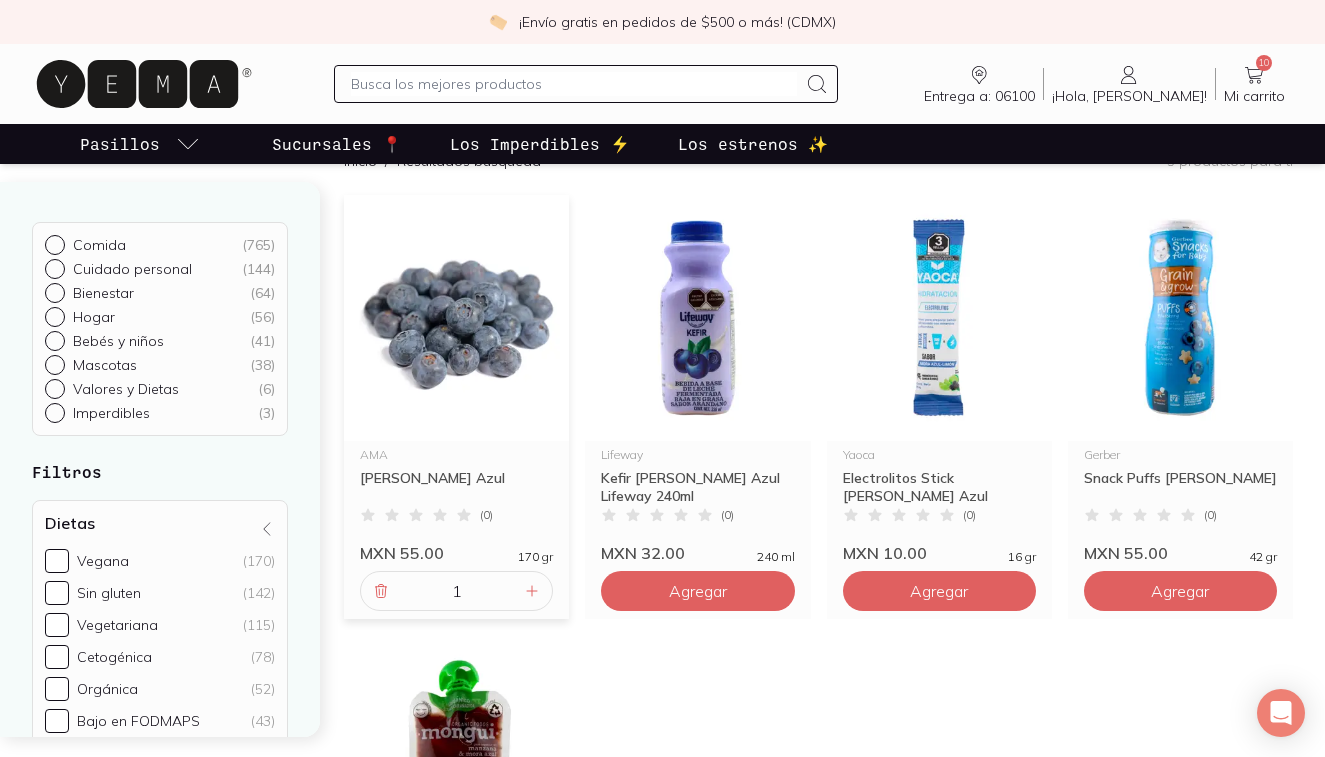 click 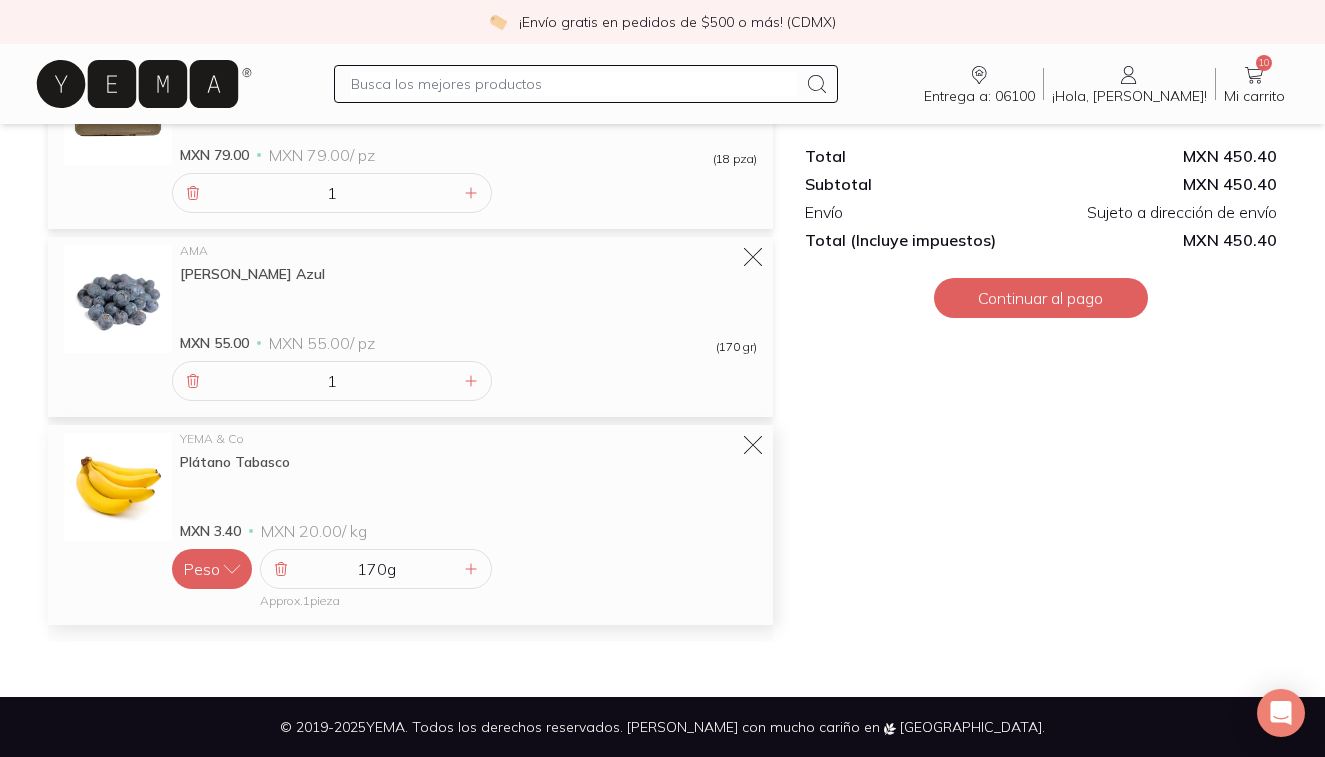 scroll, scrollTop: 1625, scrollLeft: 0, axis: vertical 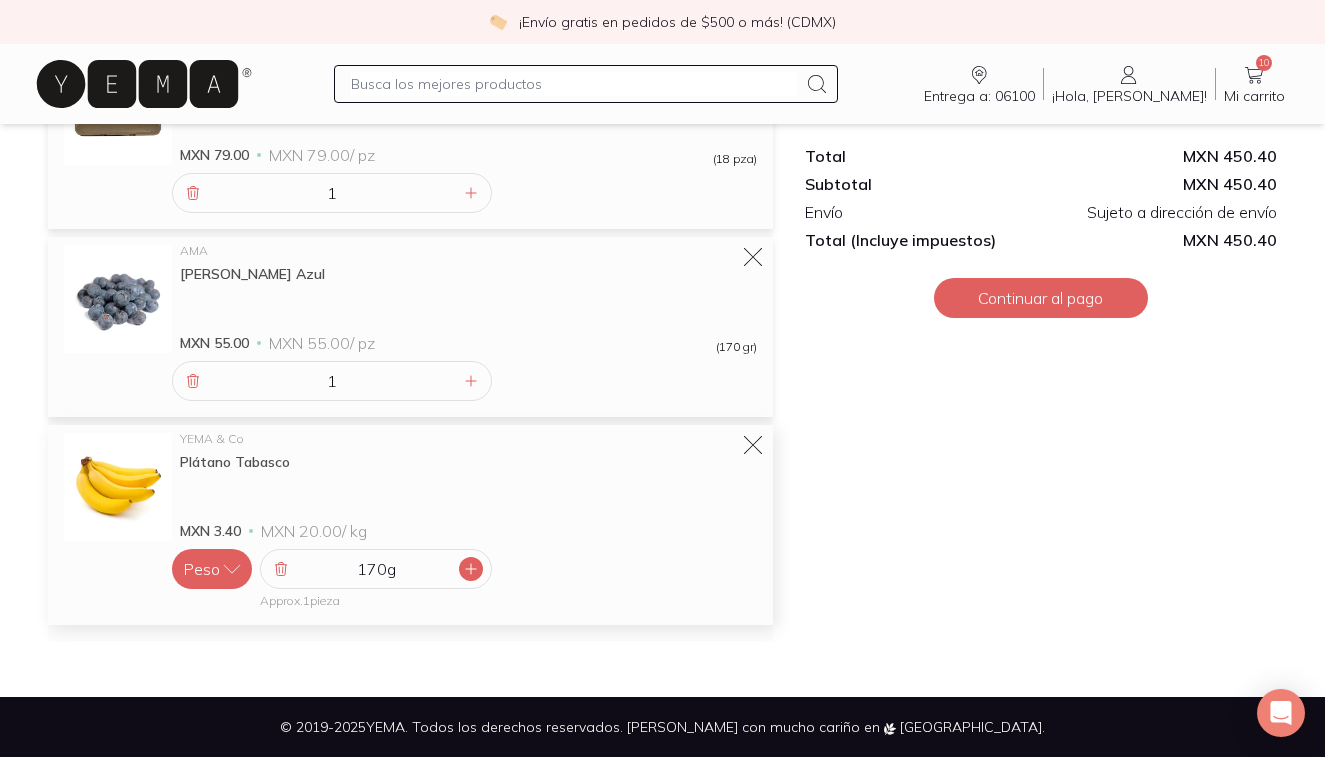 click 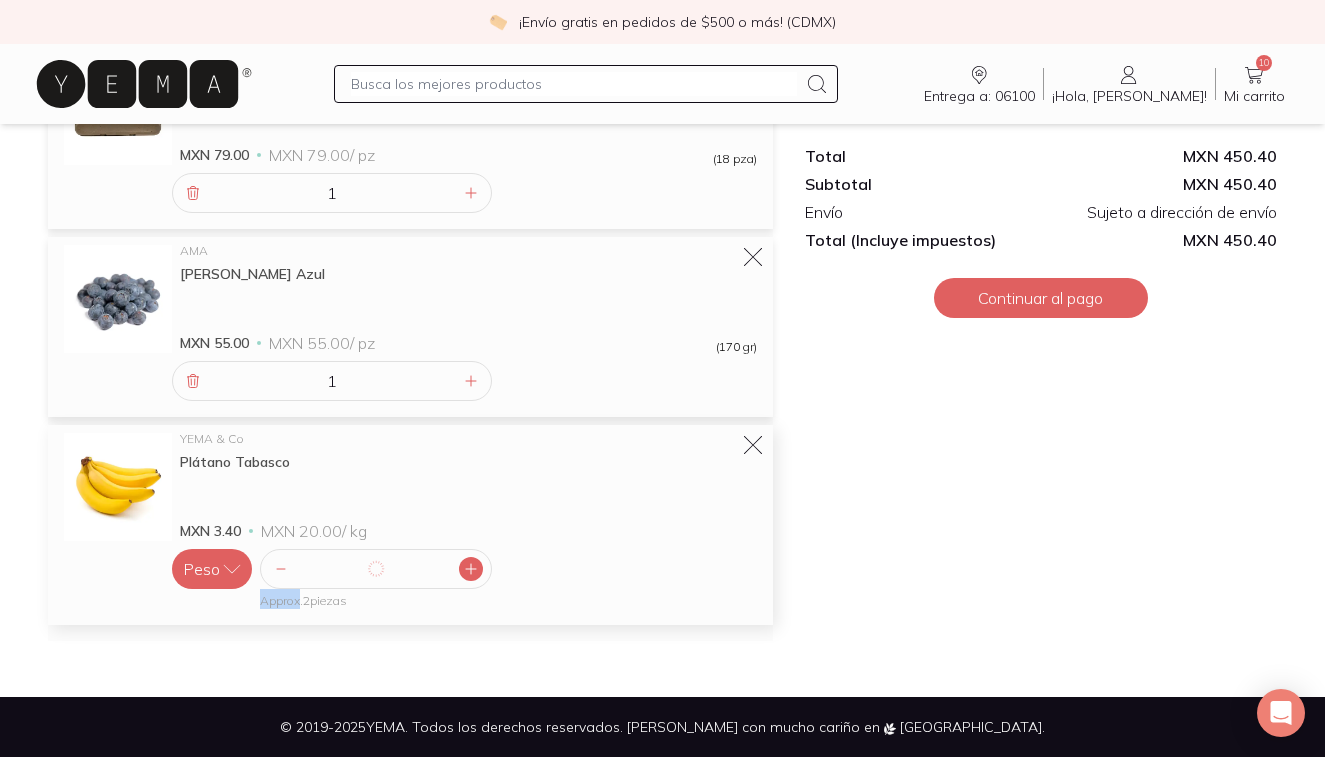 click 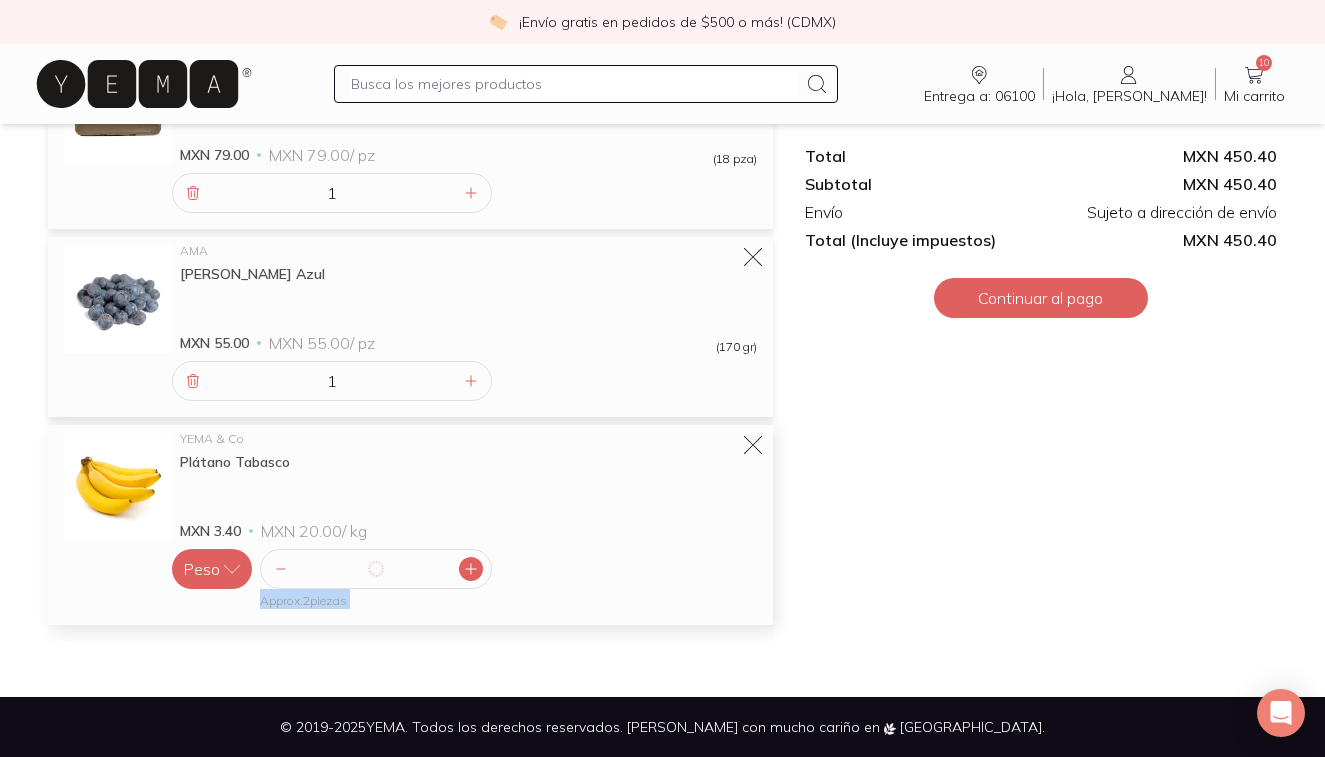 click 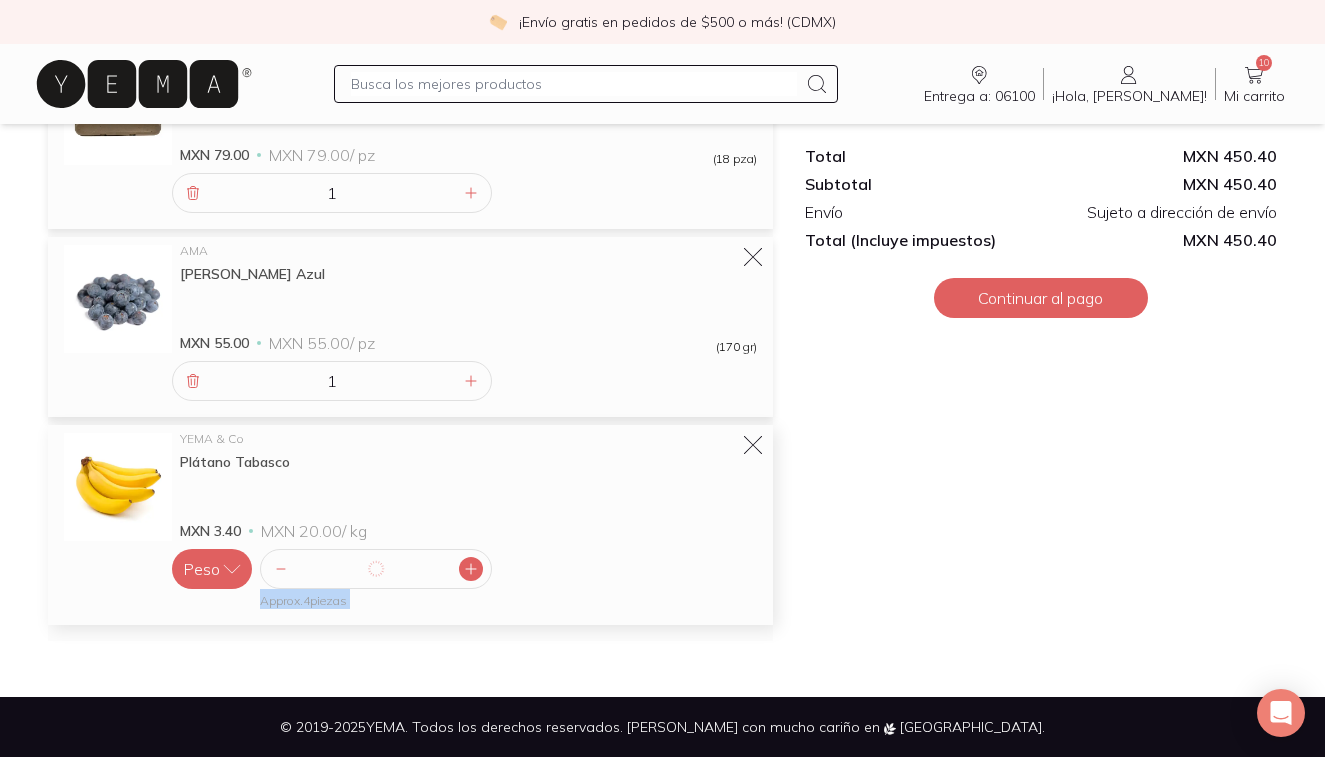 click 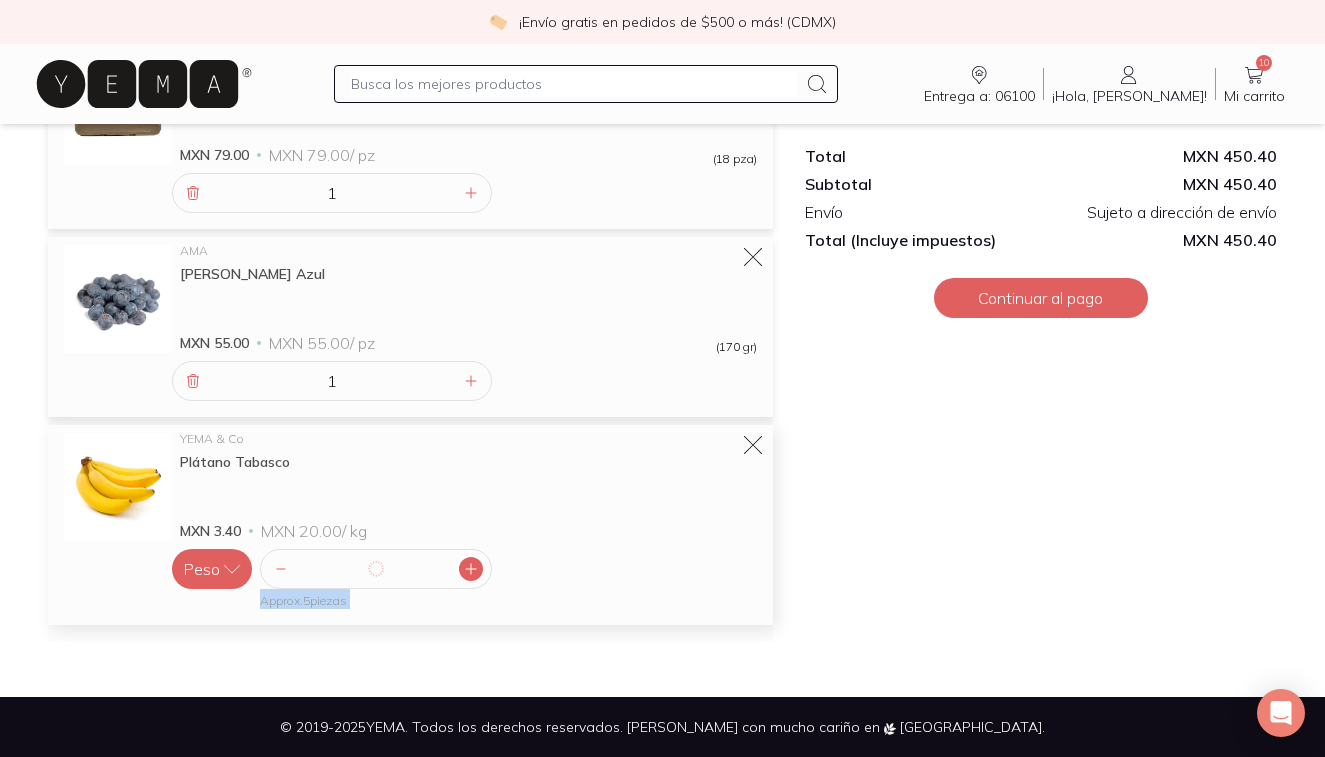 click 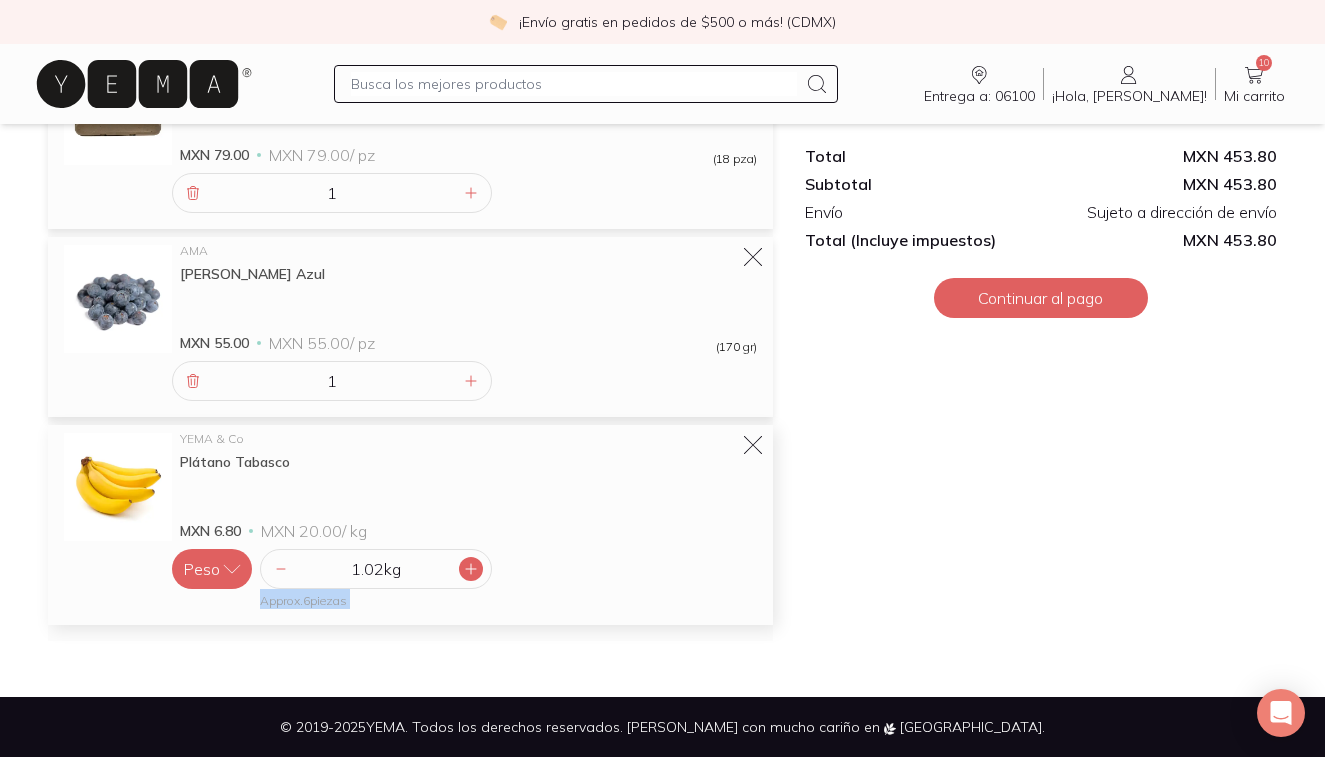 click 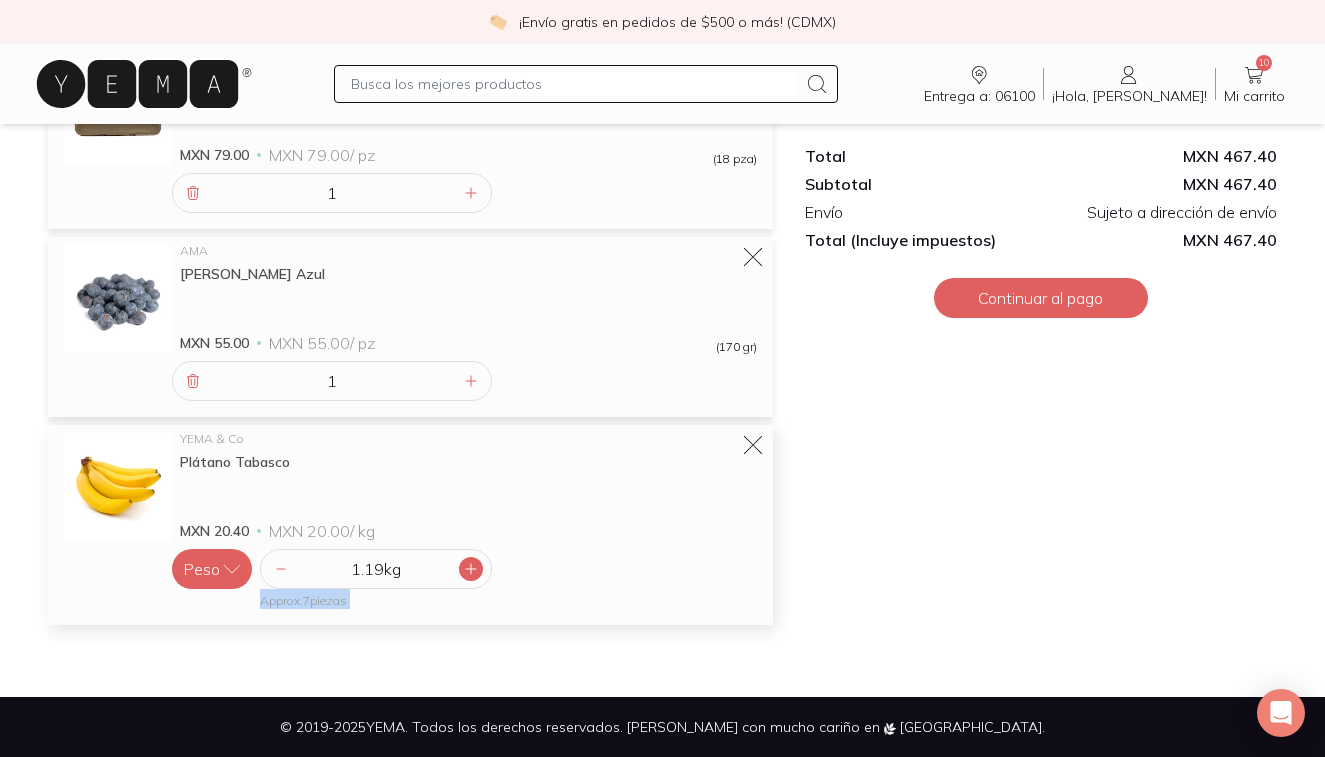 click 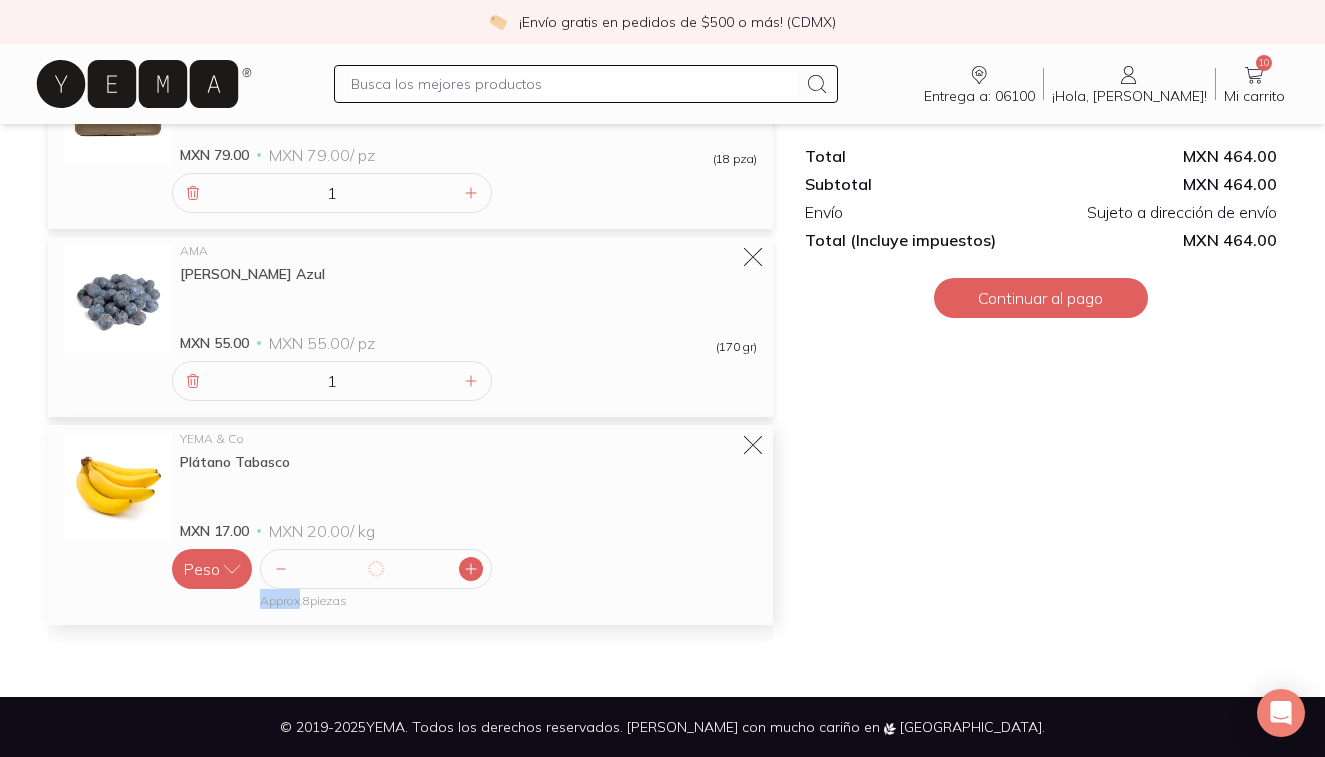 click 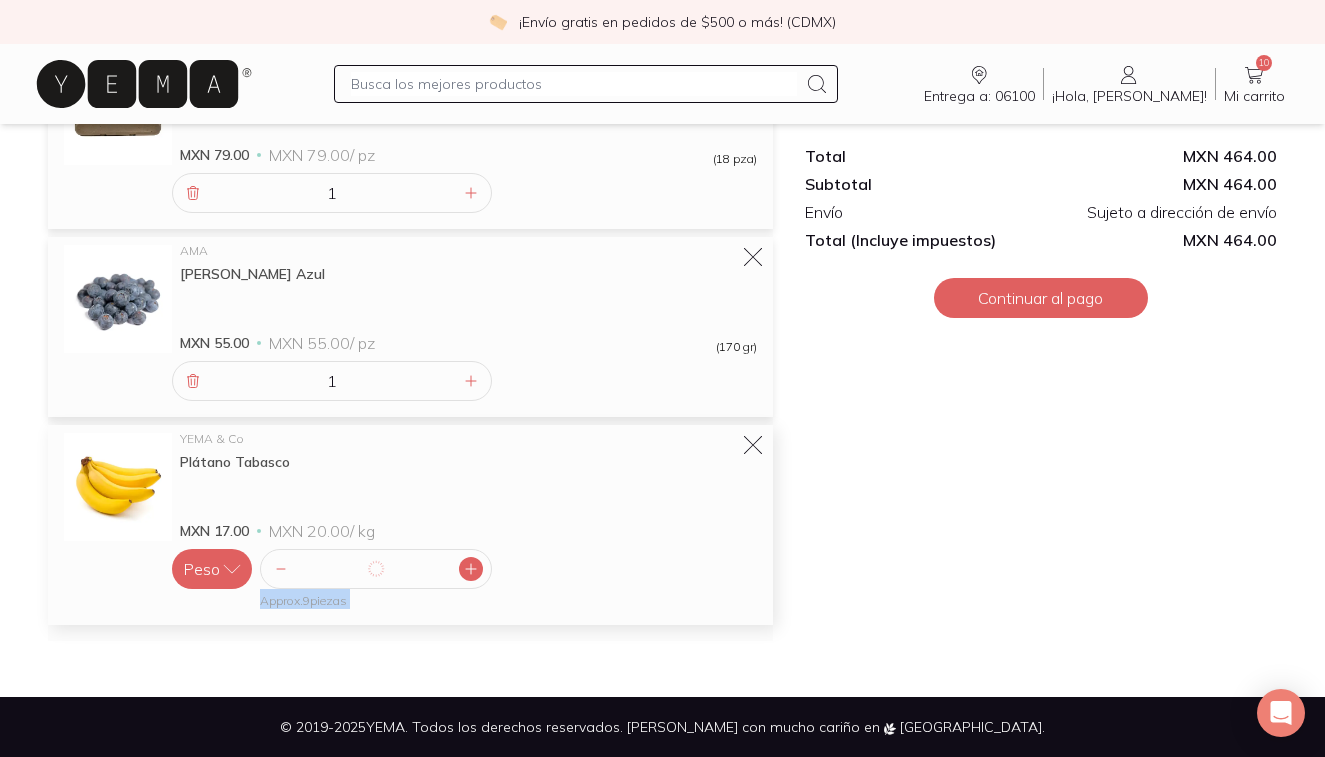 click 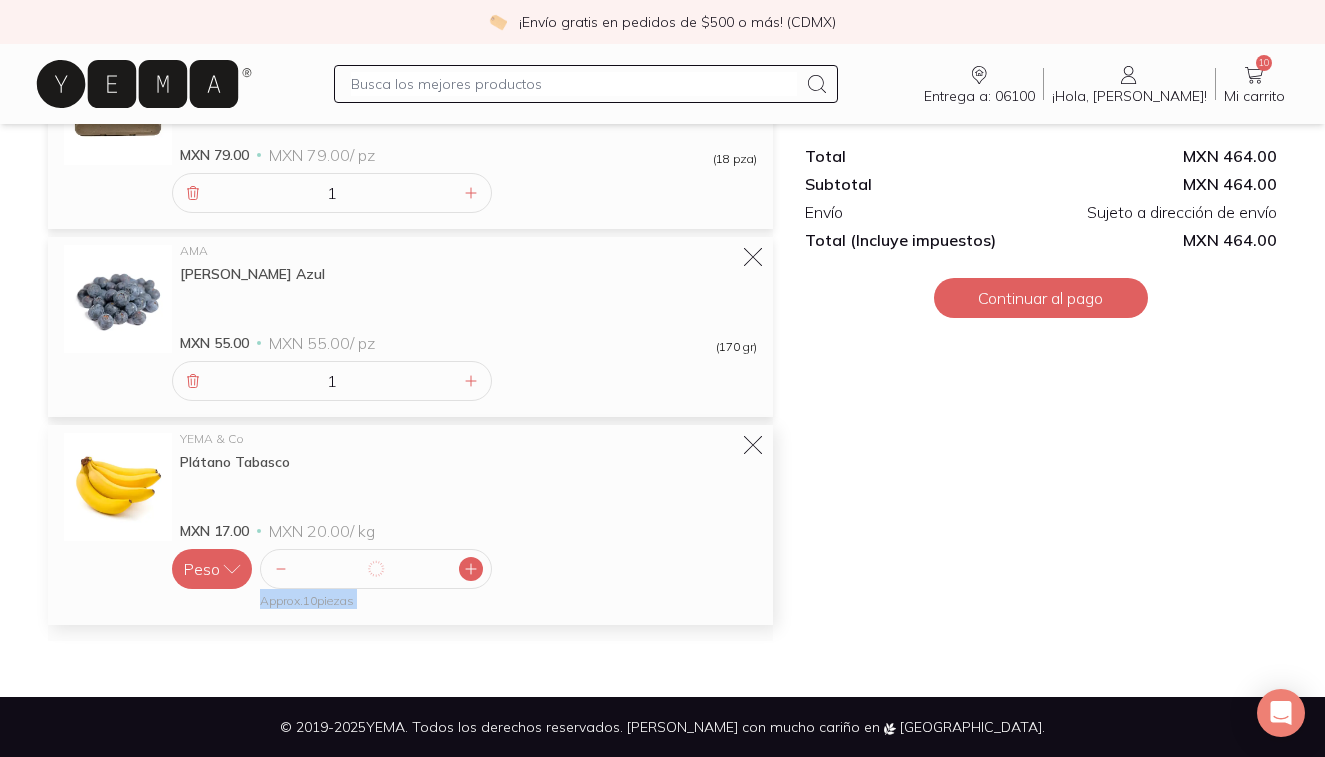 click 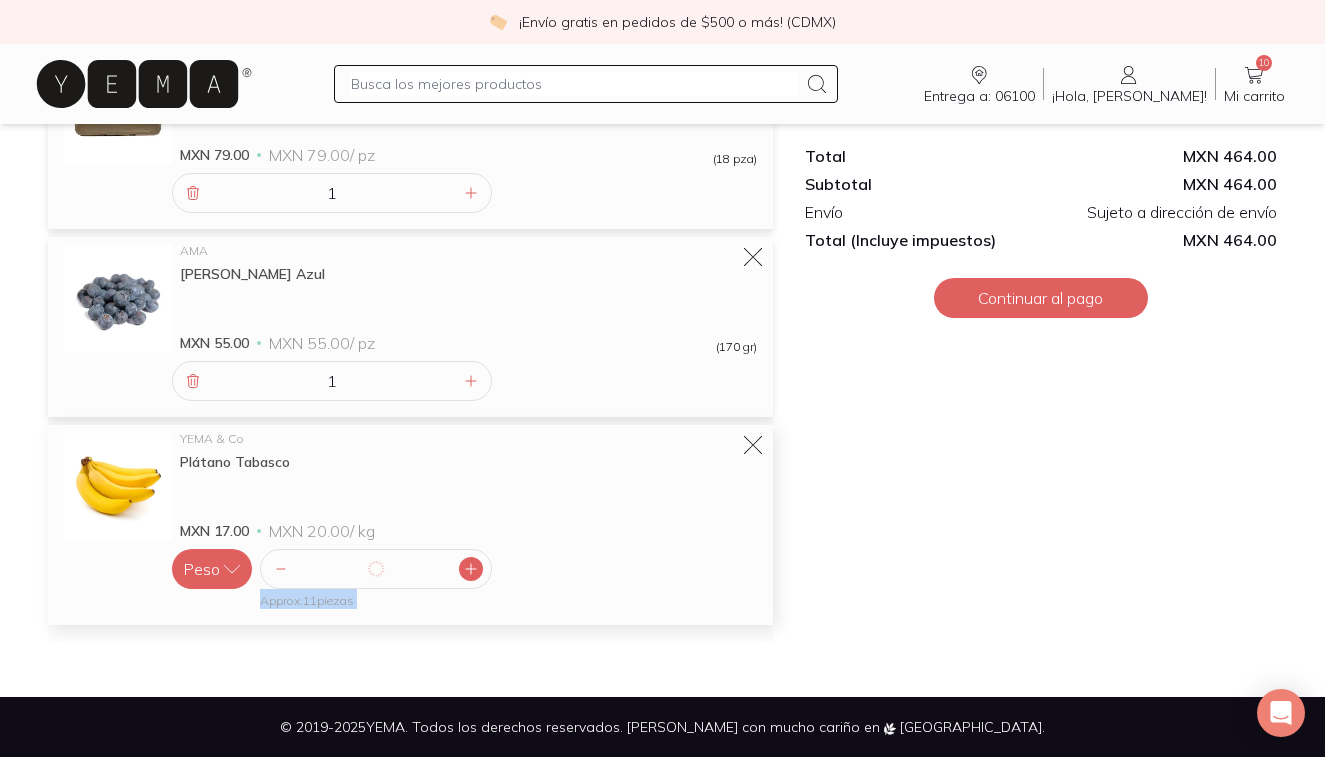 click 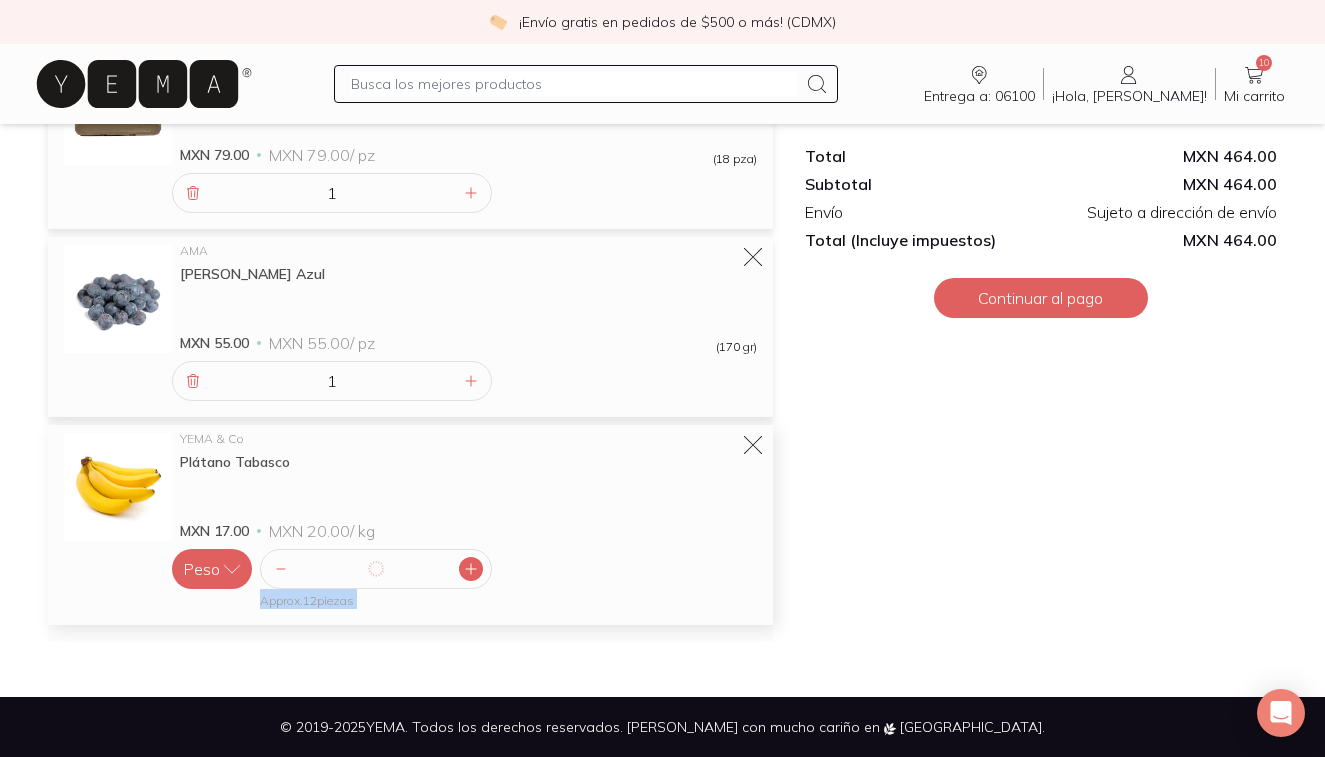 click 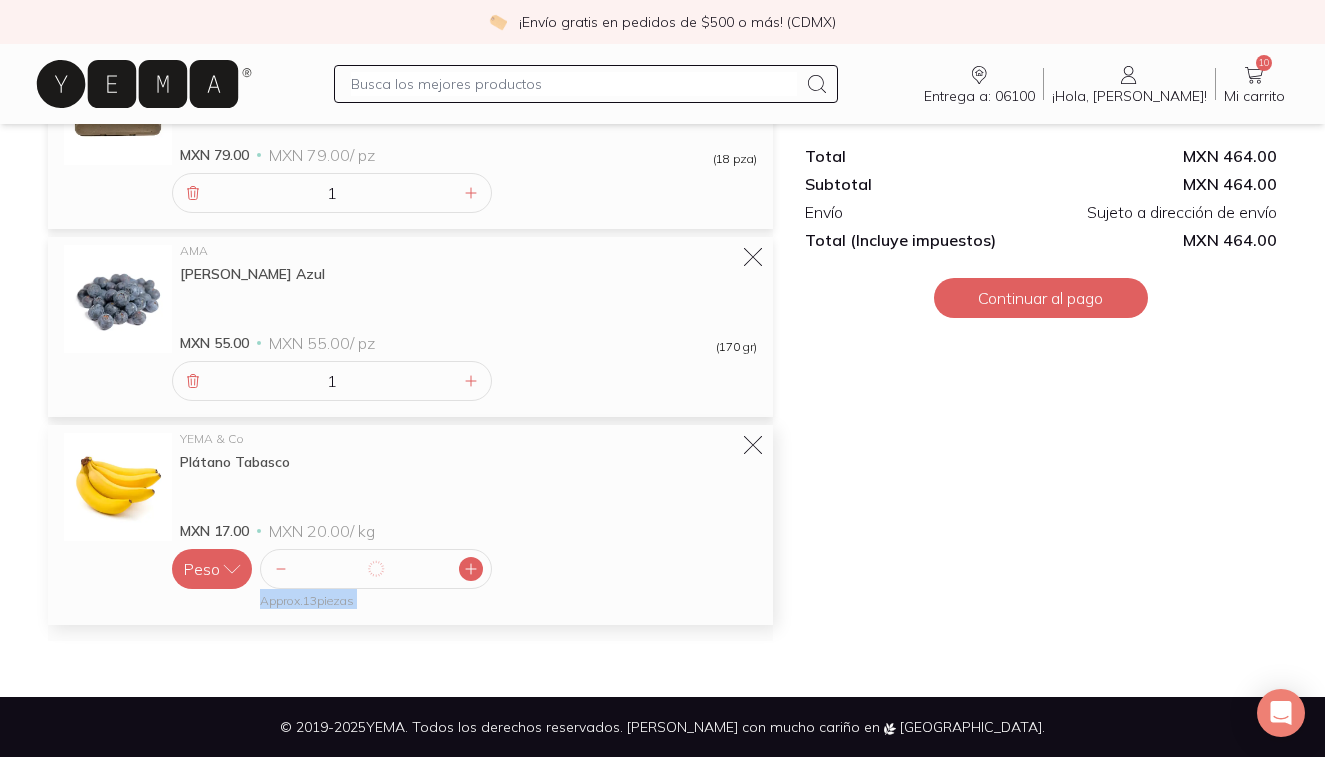 click 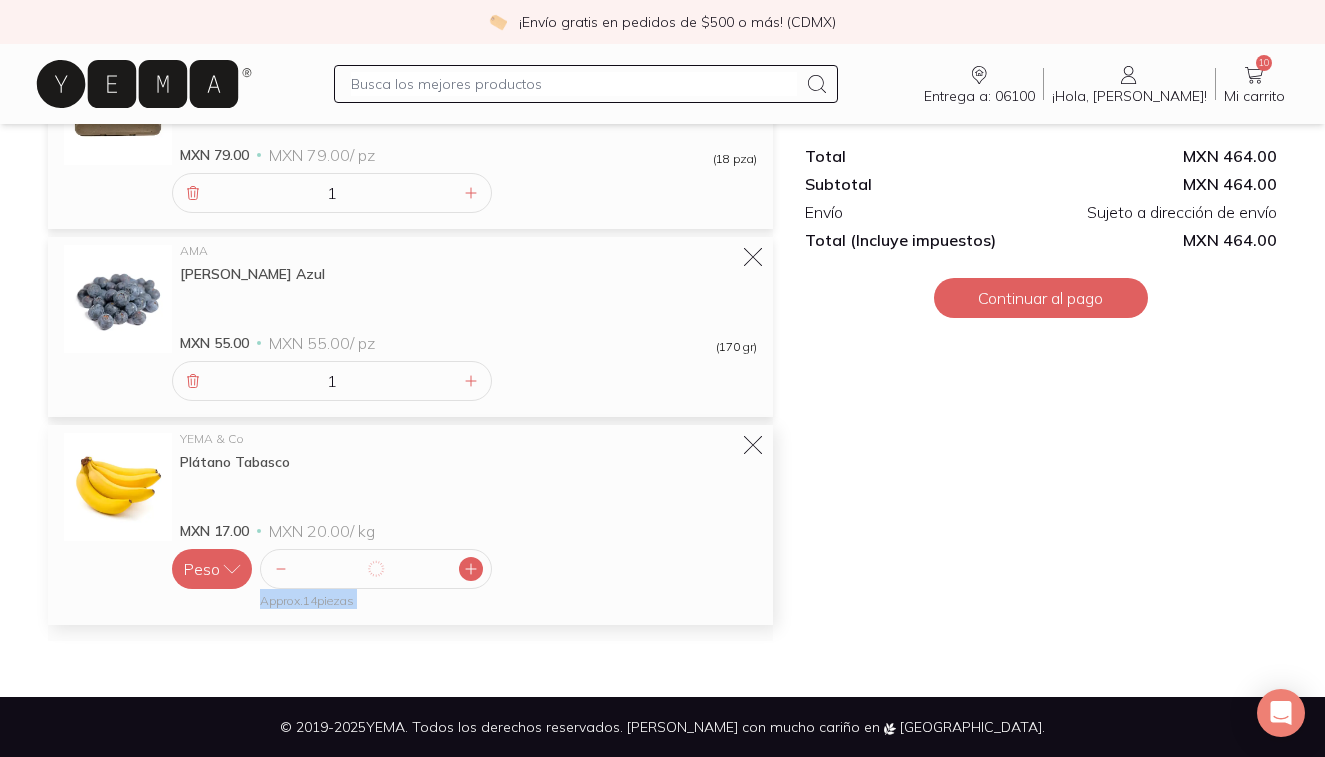click 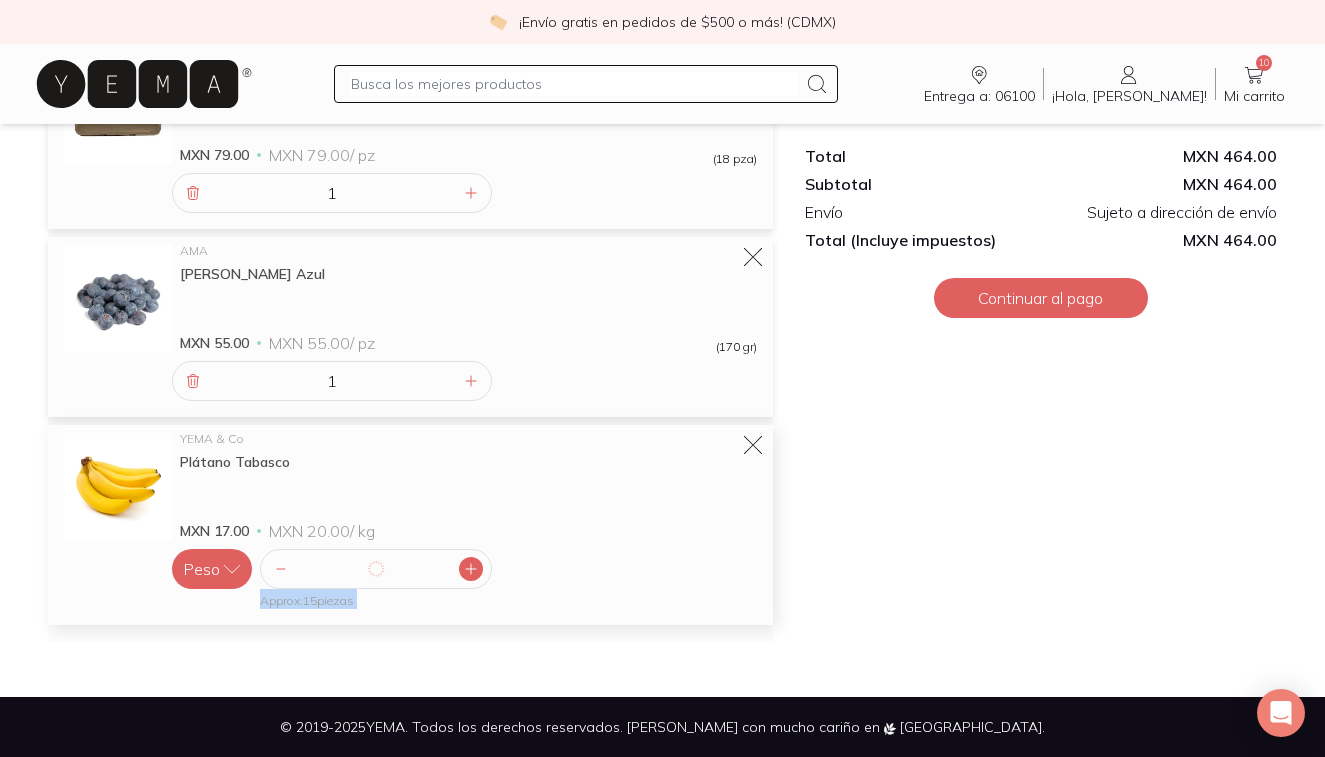 click 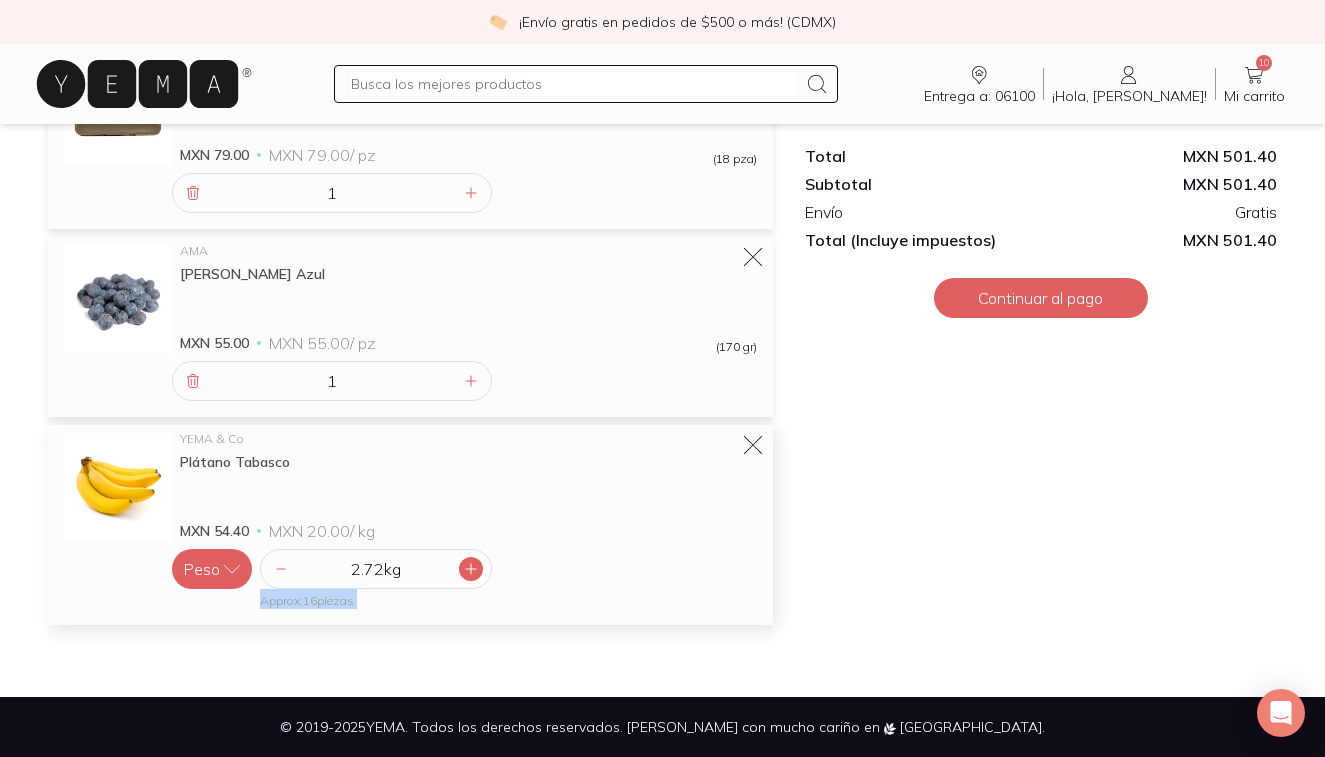 click 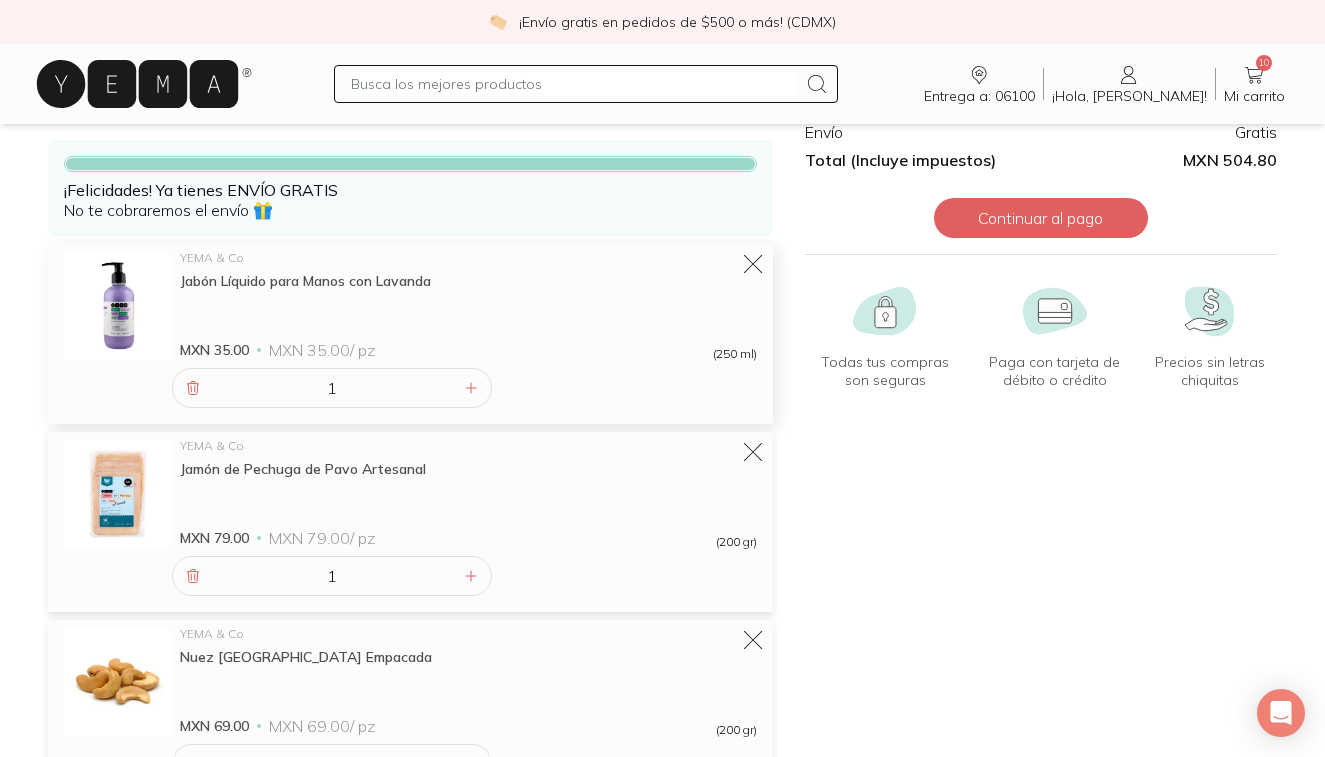 scroll, scrollTop: 30, scrollLeft: 0, axis: vertical 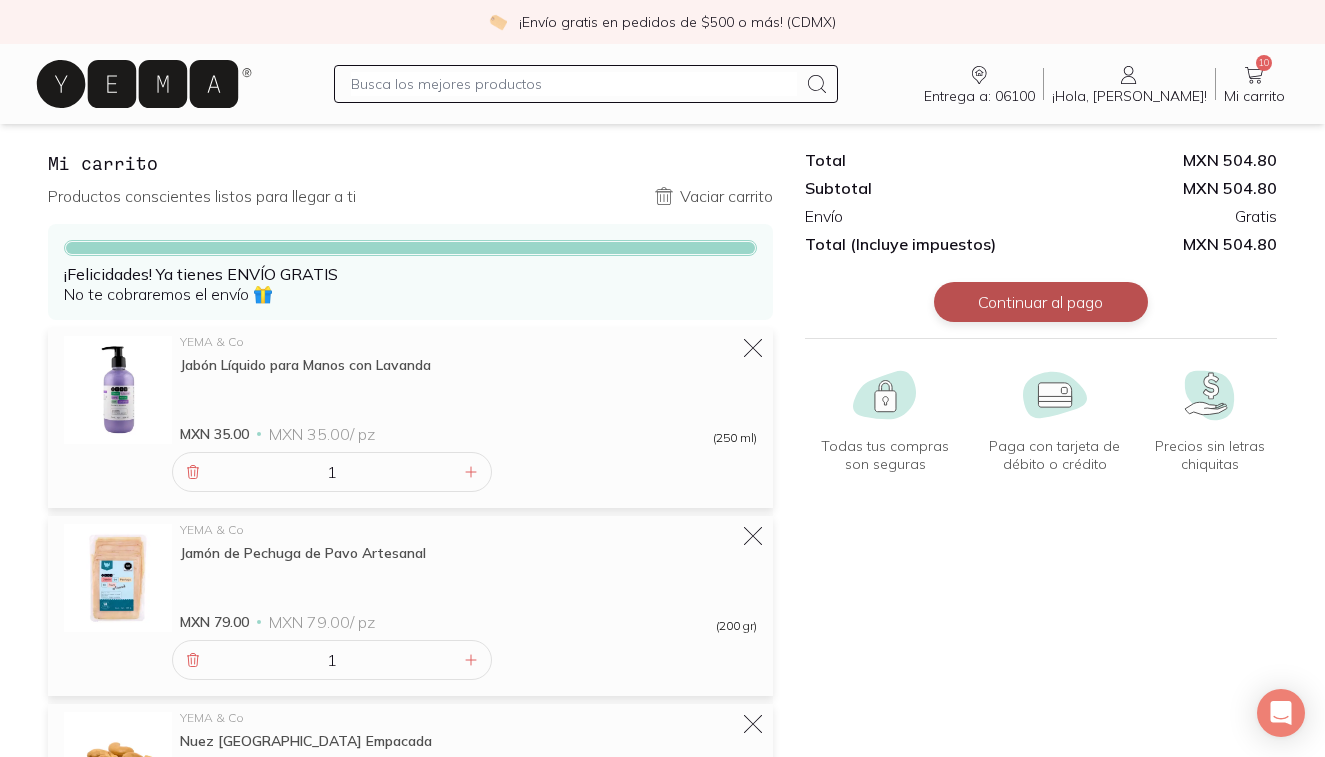 click on "Continuar al pago" at bounding box center (1041, 302) 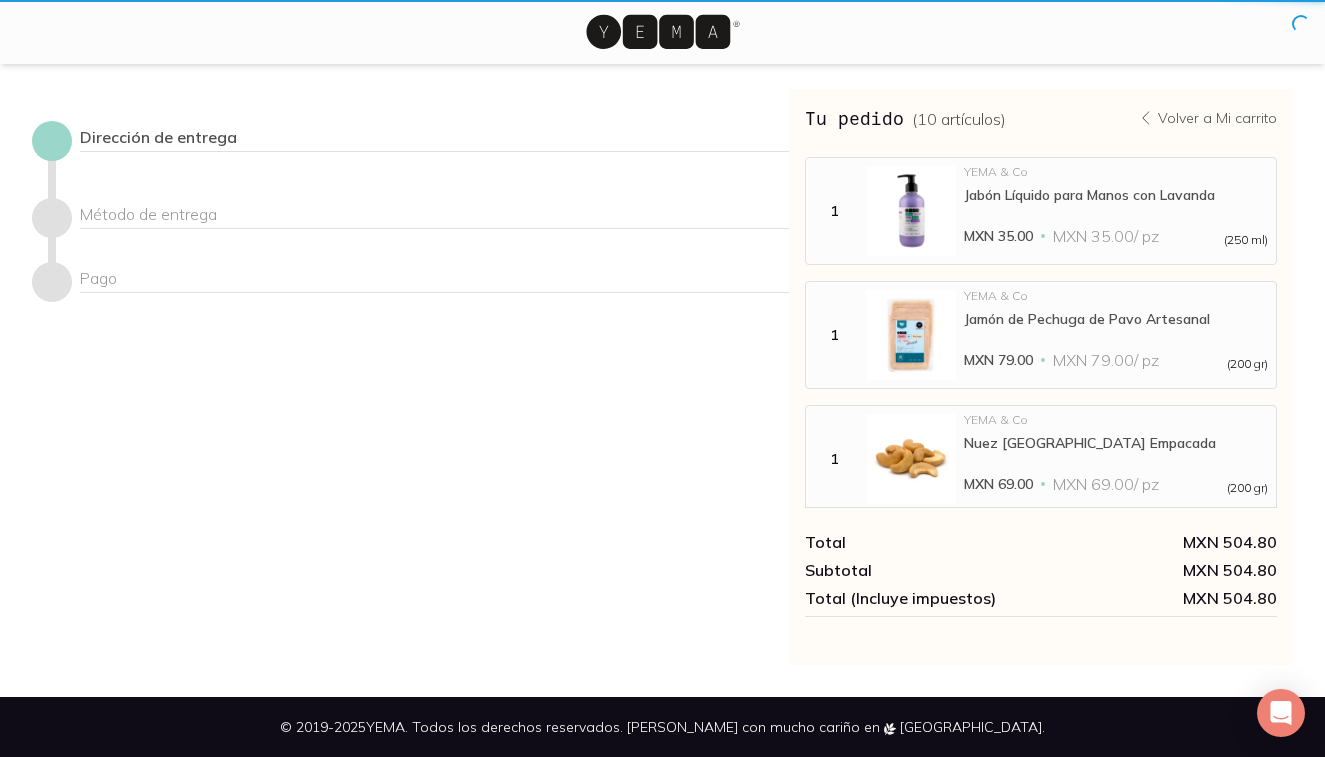 scroll, scrollTop: 0, scrollLeft: 0, axis: both 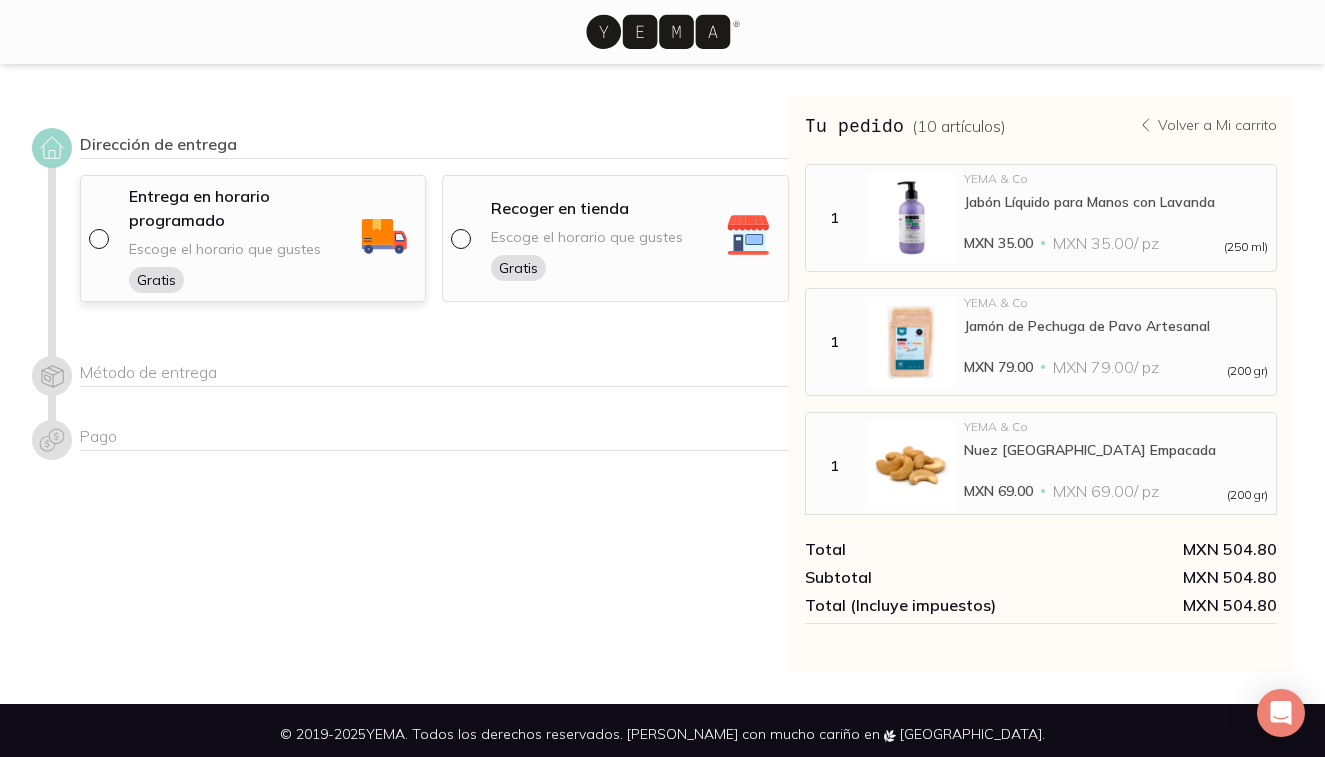 click on "Entrega en horario programado" at bounding box center [242, 208] 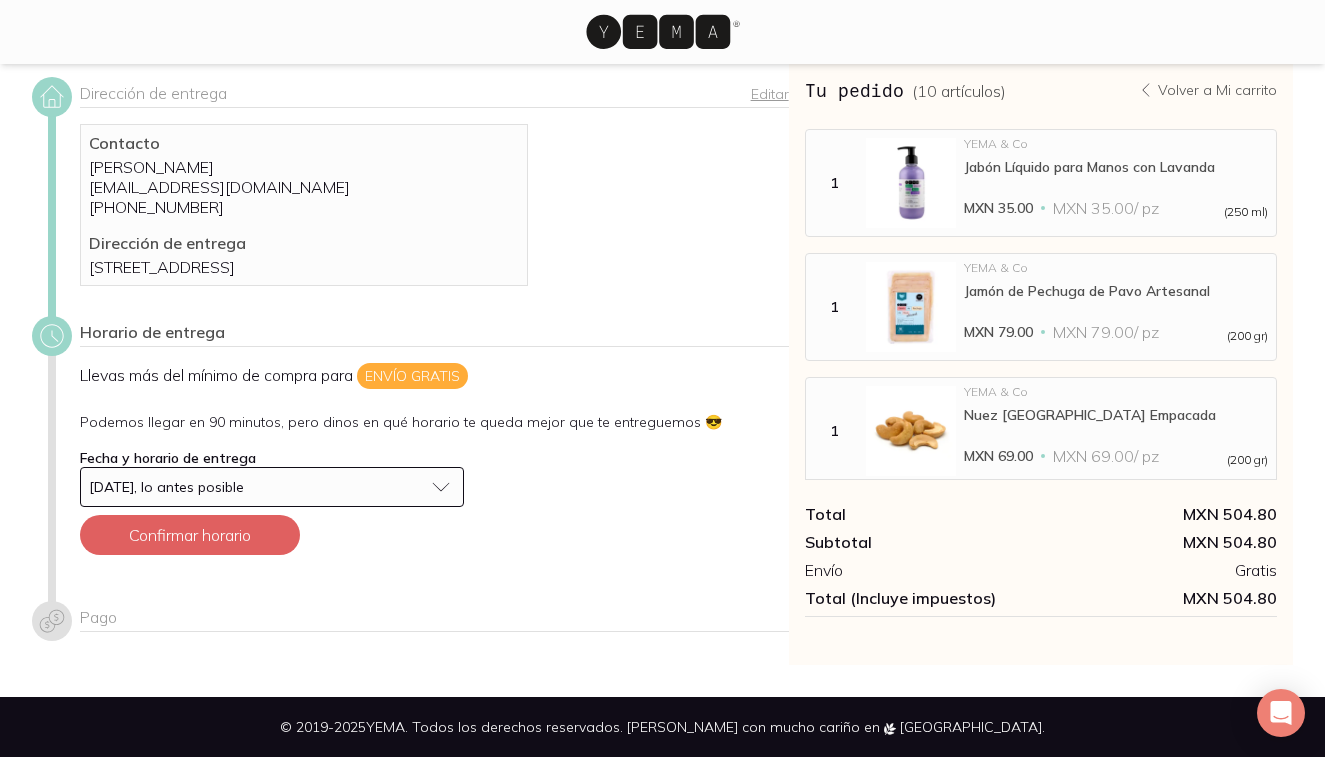 scroll, scrollTop: 71, scrollLeft: 0, axis: vertical 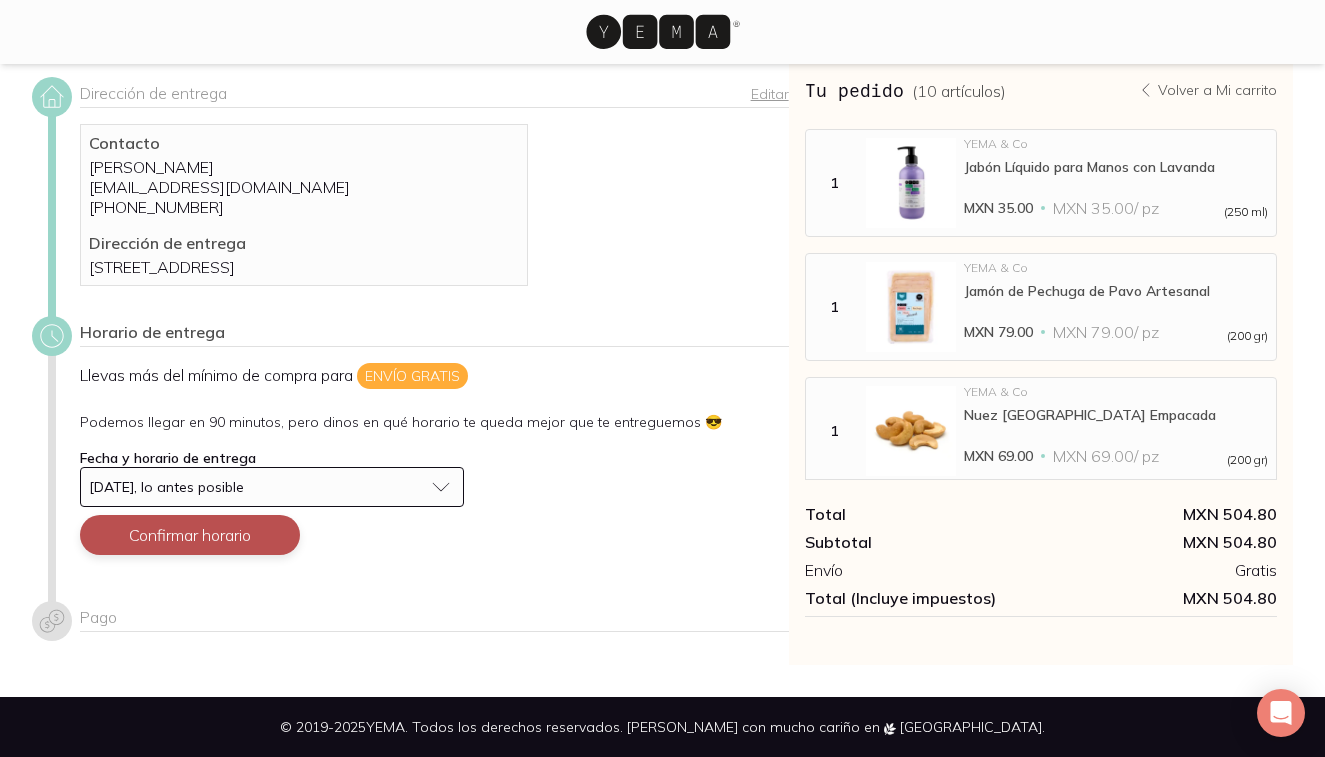click on "Confirmar horario" at bounding box center (190, 535) 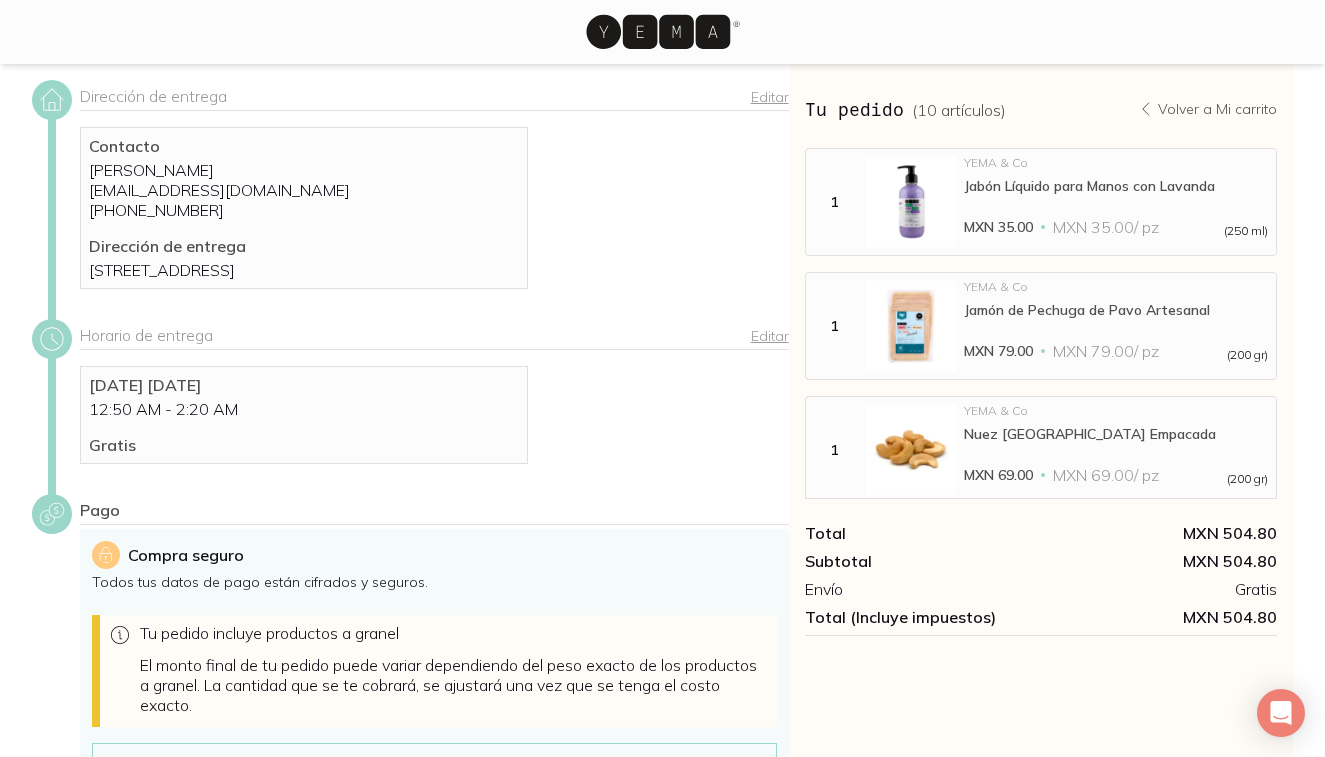 scroll, scrollTop: 46, scrollLeft: 0, axis: vertical 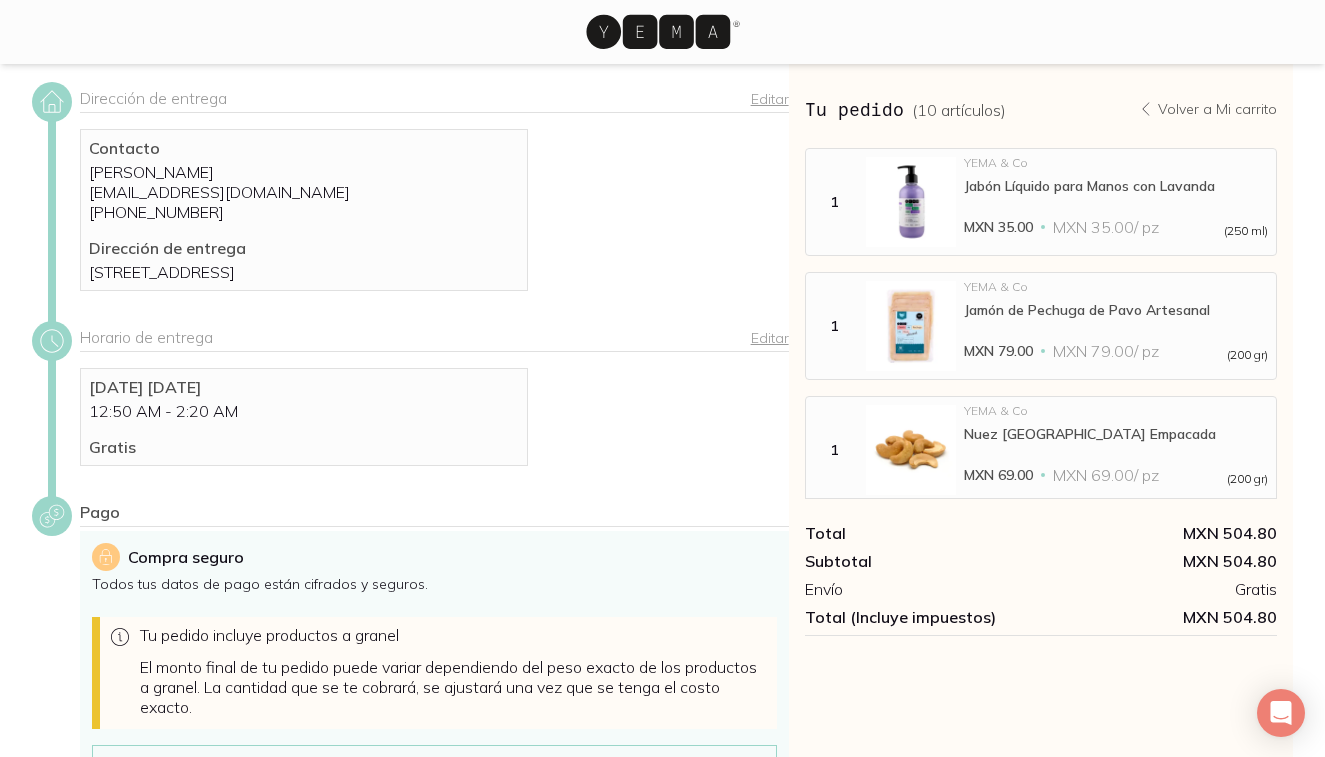 click on "Editar" at bounding box center [770, 338] 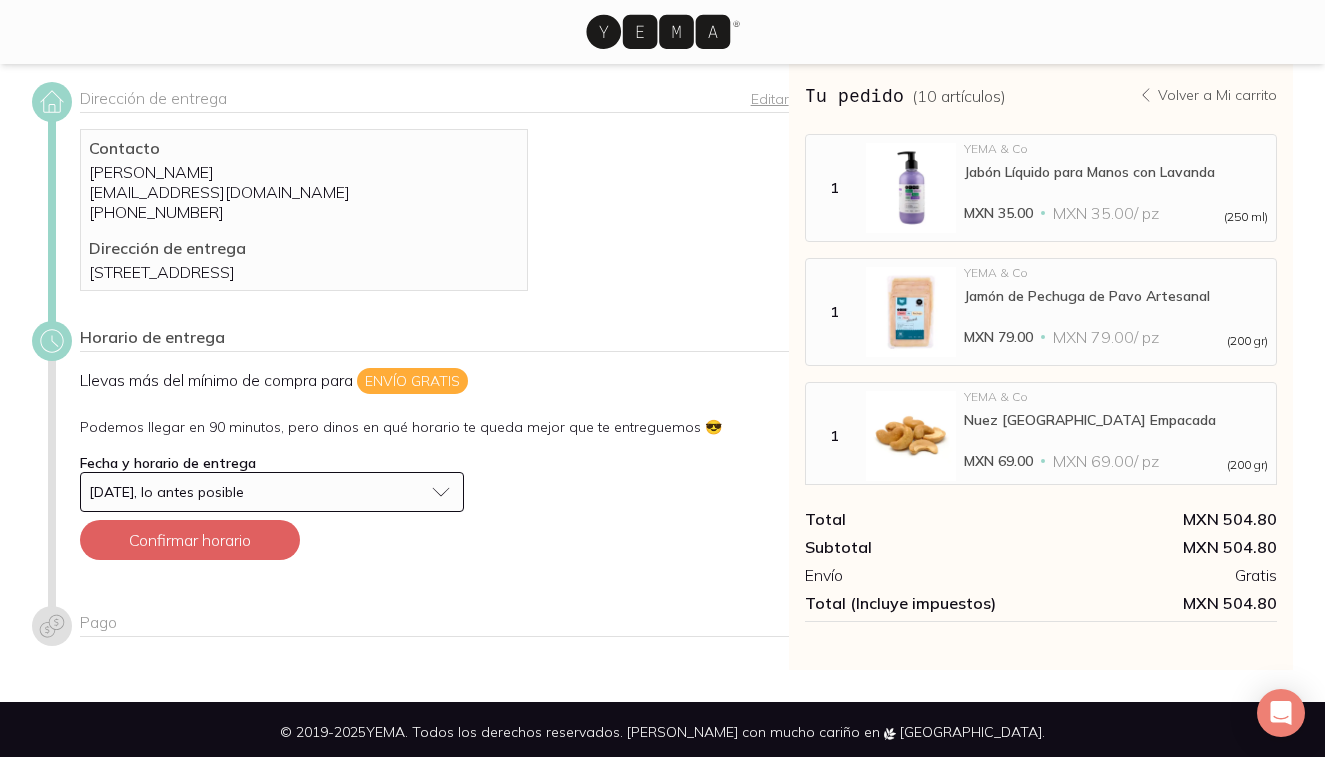 click on "[DATE], lo antes posible" at bounding box center [256, 492] 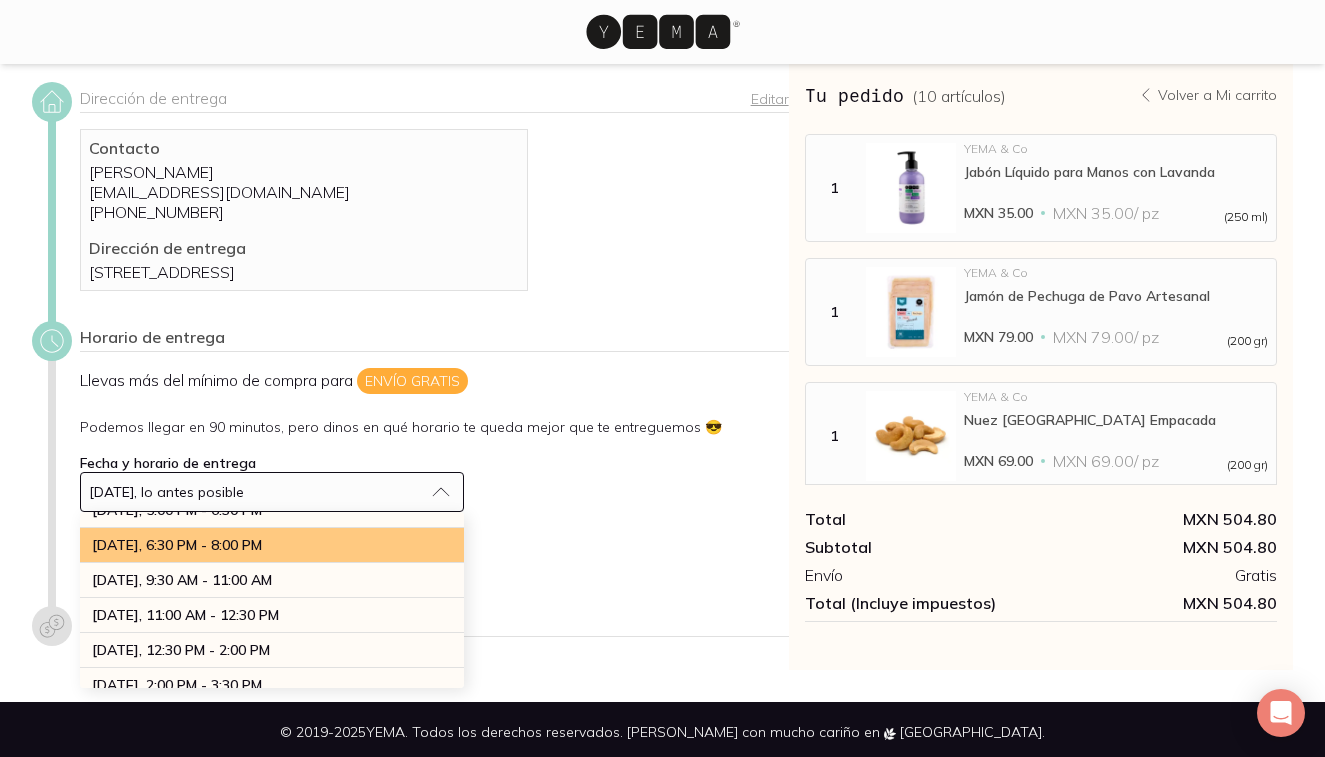 scroll, scrollTop: 194, scrollLeft: 0, axis: vertical 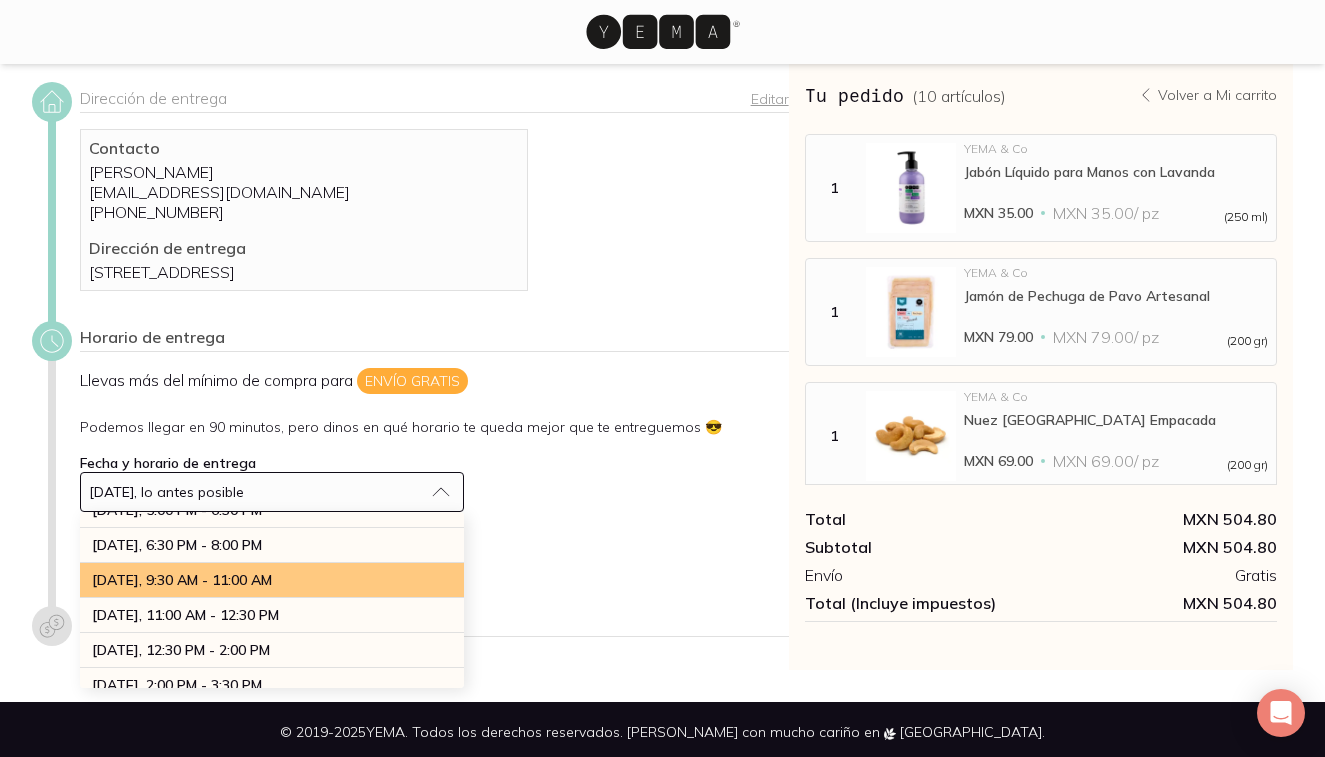 click on "[DATE], 9:30 AM - 11:00 AM" at bounding box center (182, 580) 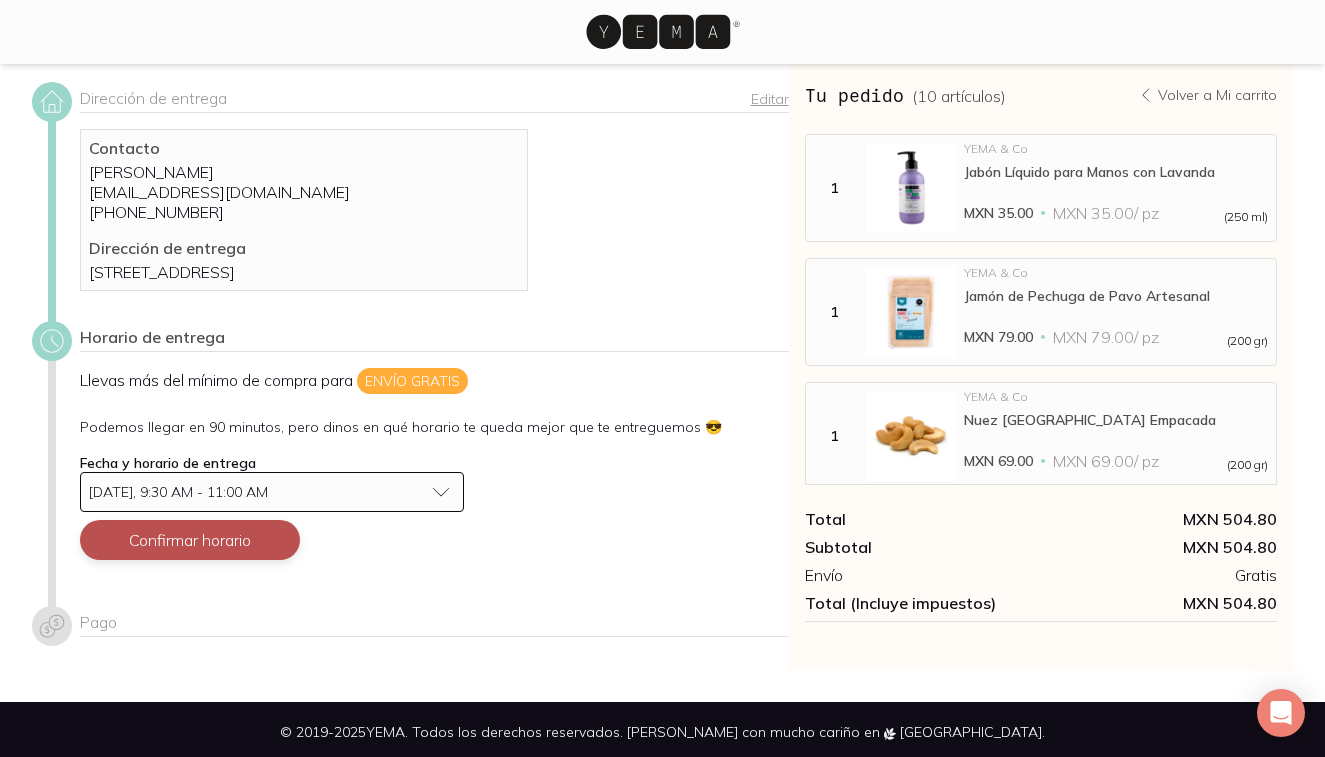 click on "Confirmar horario" at bounding box center [190, 540] 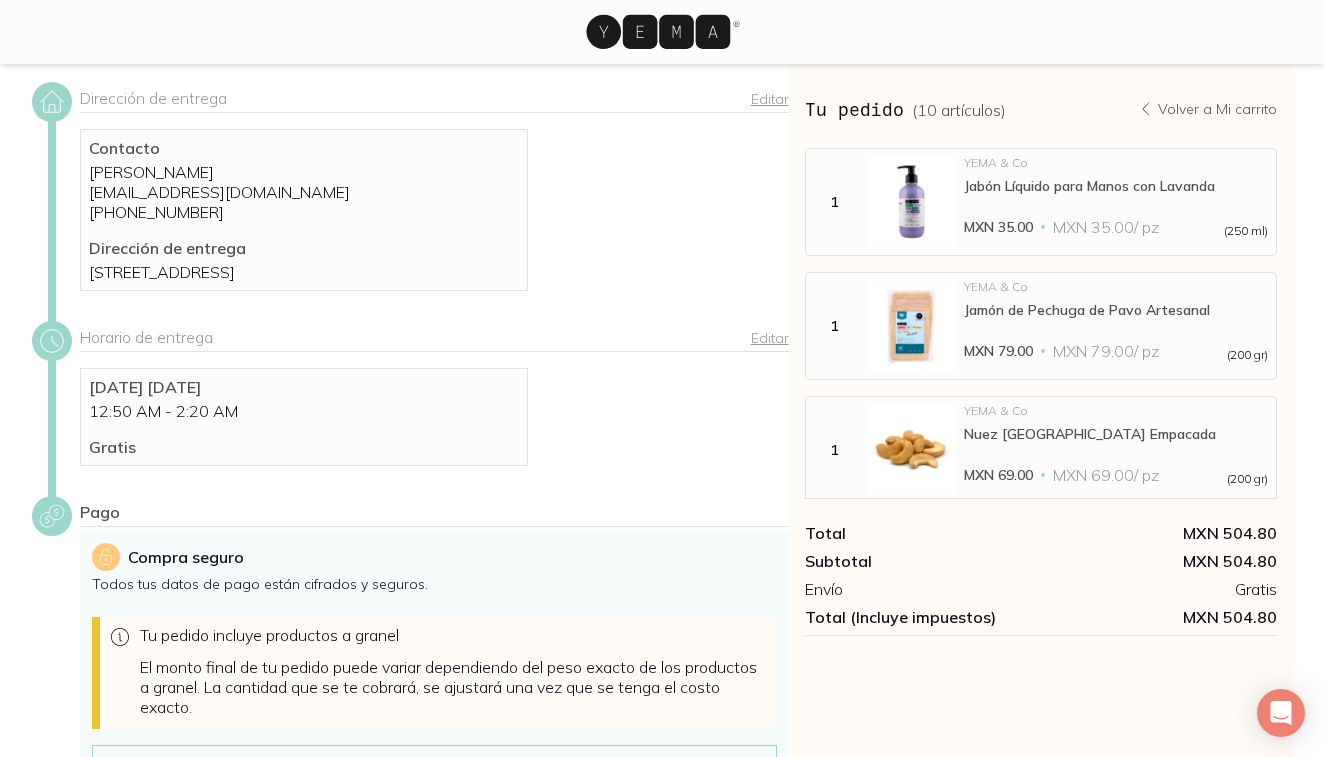 click on "Volver a Mi carrito" at bounding box center (1217, 109) 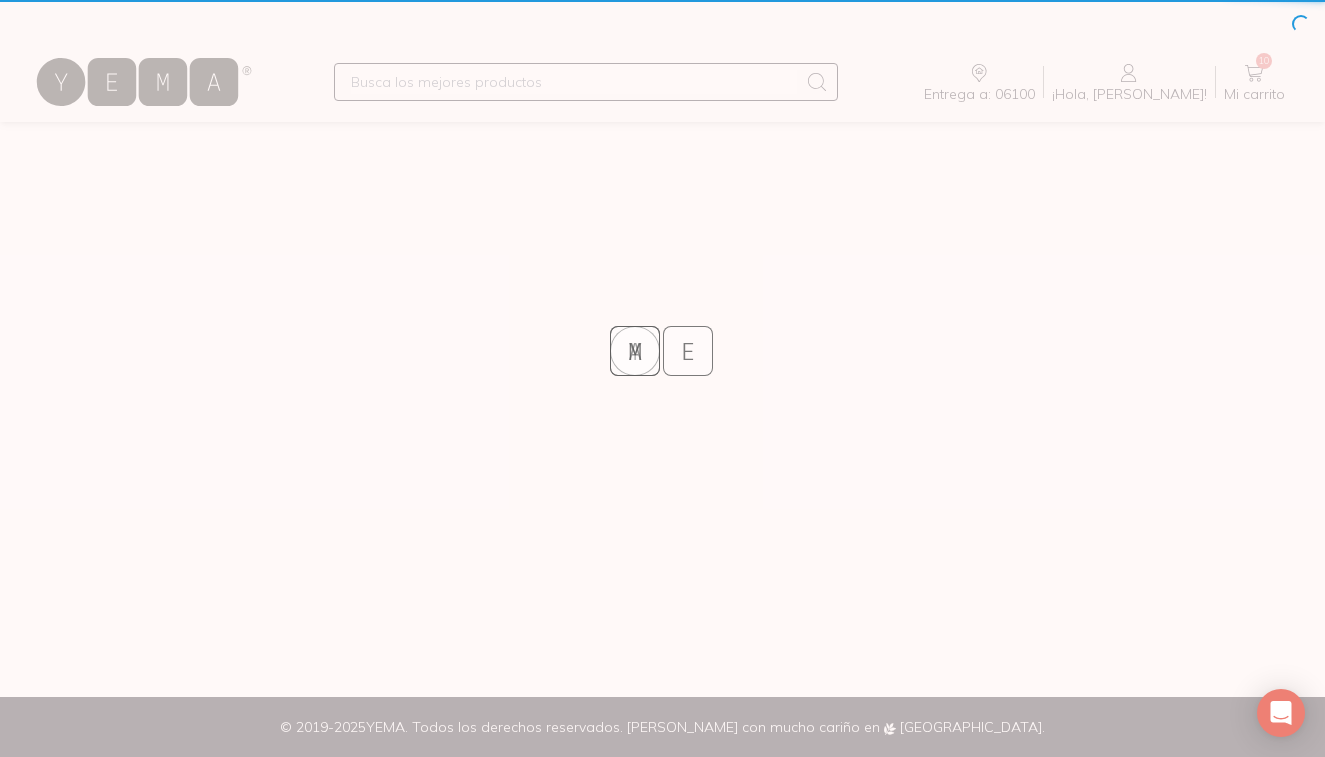 scroll, scrollTop: 0, scrollLeft: 0, axis: both 